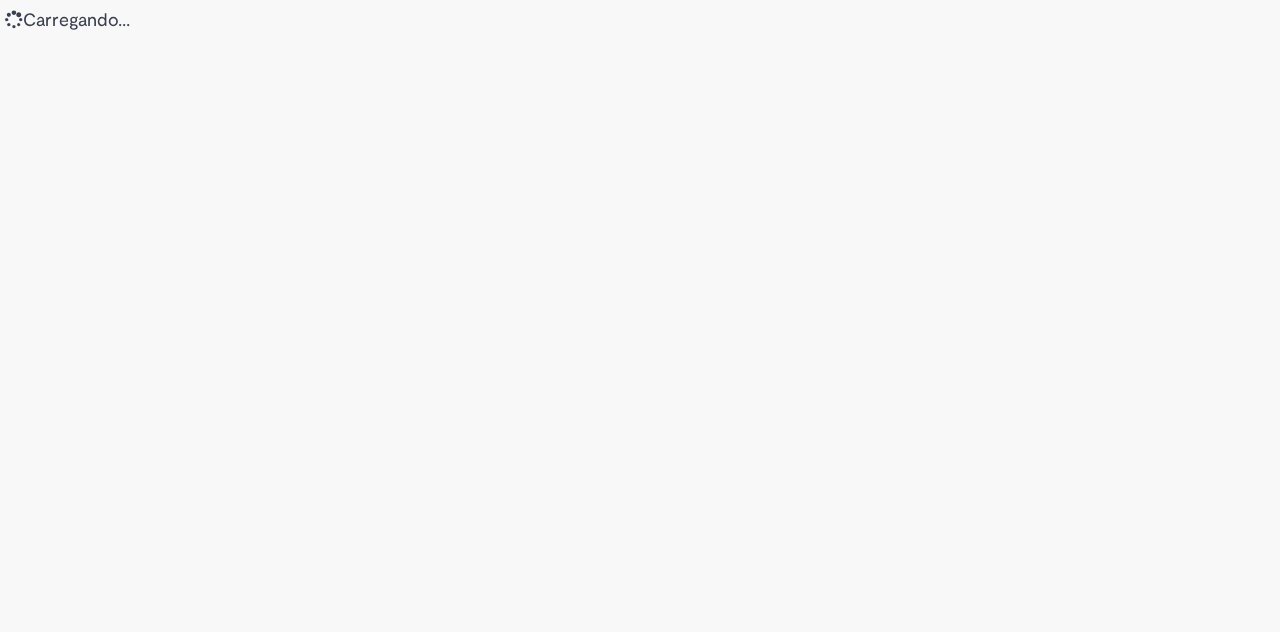 scroll, scrollTop: 0, scrollLeft: 0, axis: both 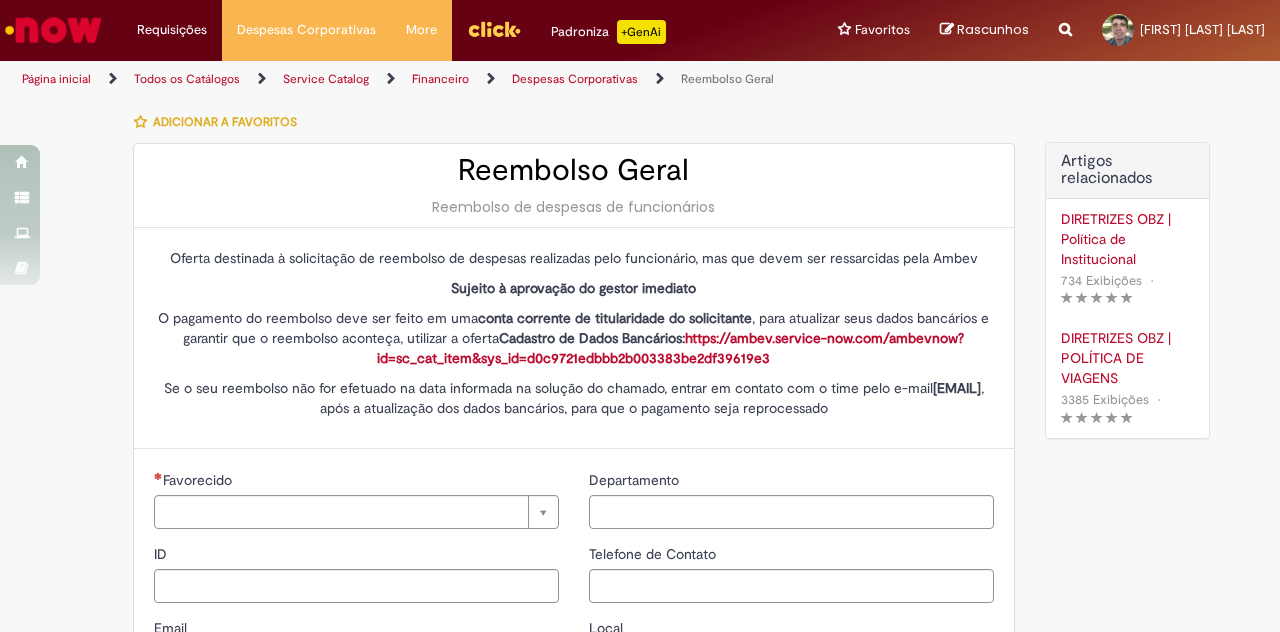 type on "********" 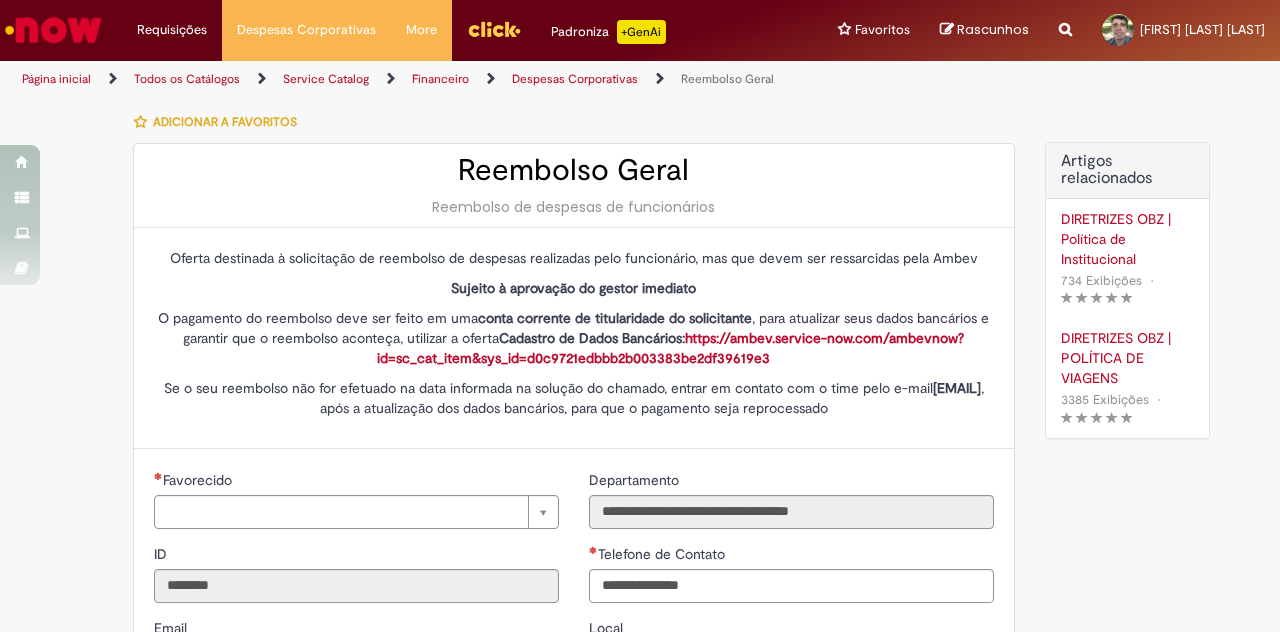 type on "**********" 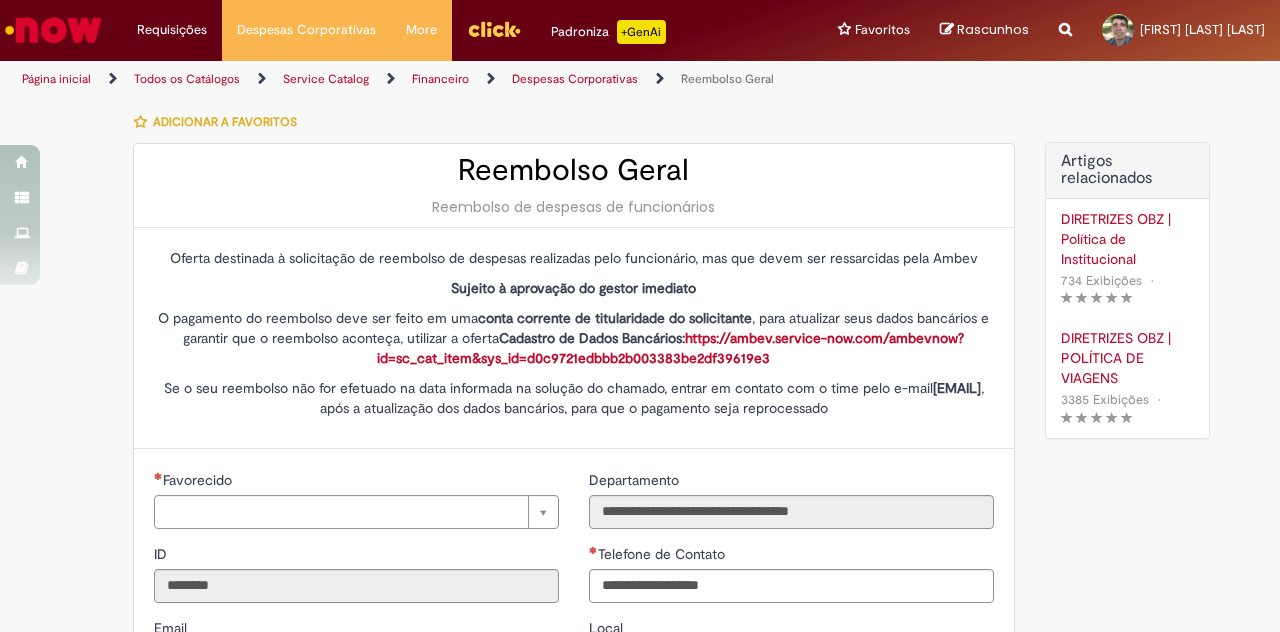 type on "**********" 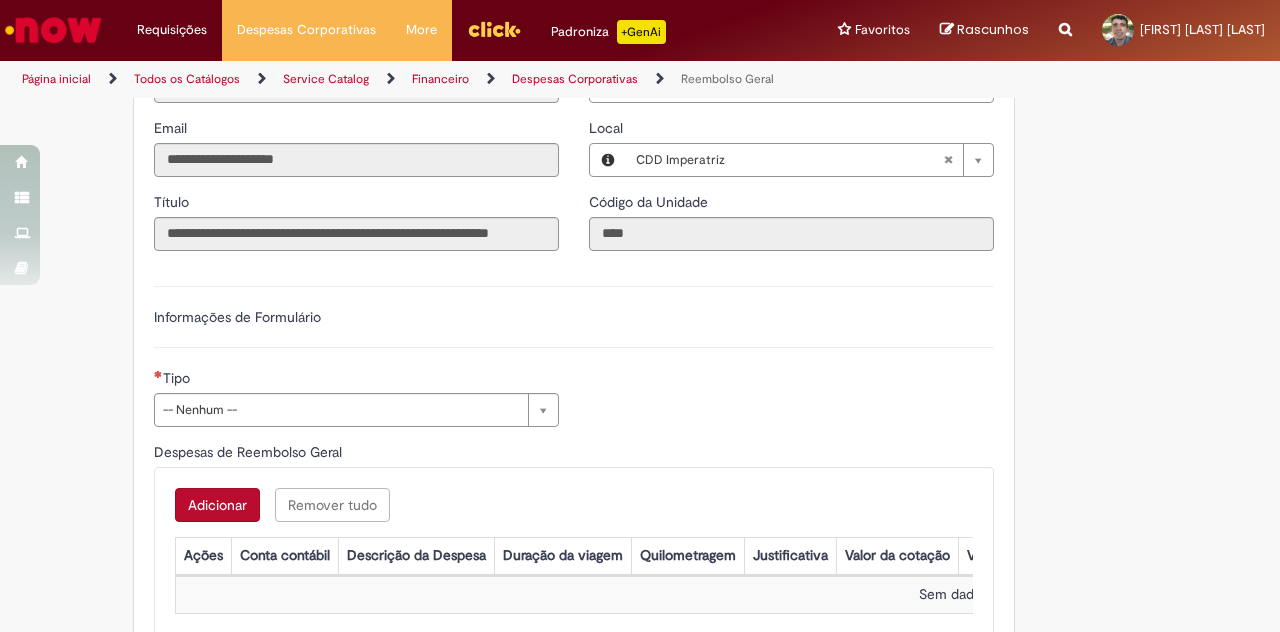 scroll, scrollTop: 600, scrollLeft: 0, axis: vertical 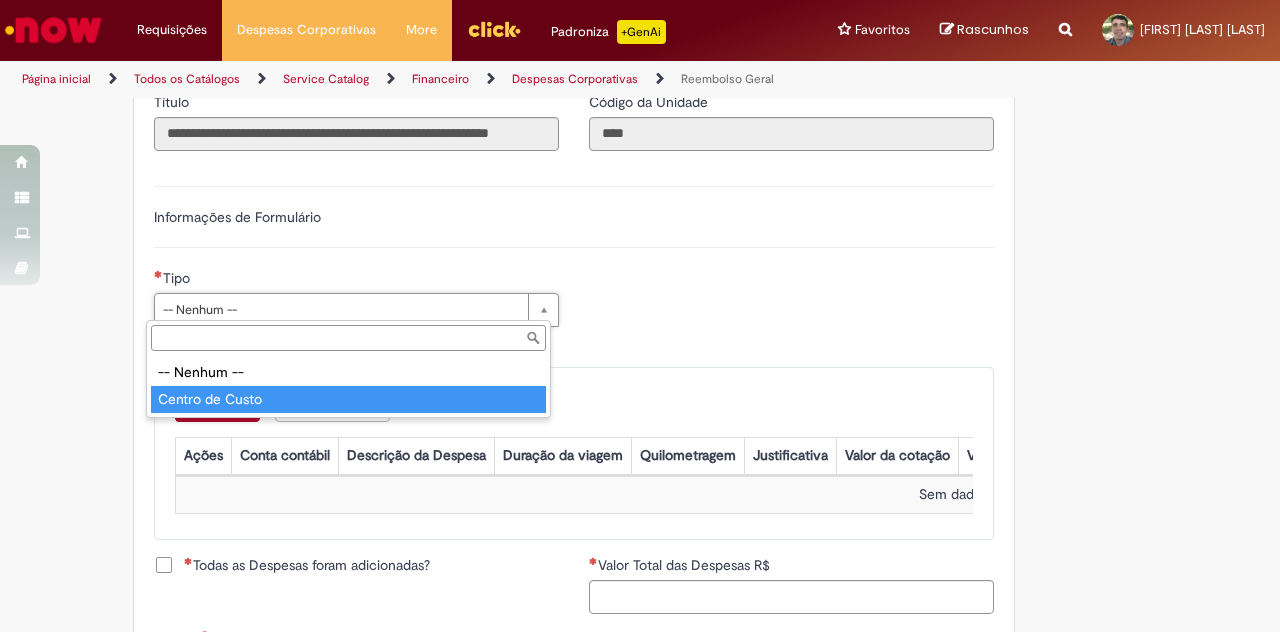type on "**********" 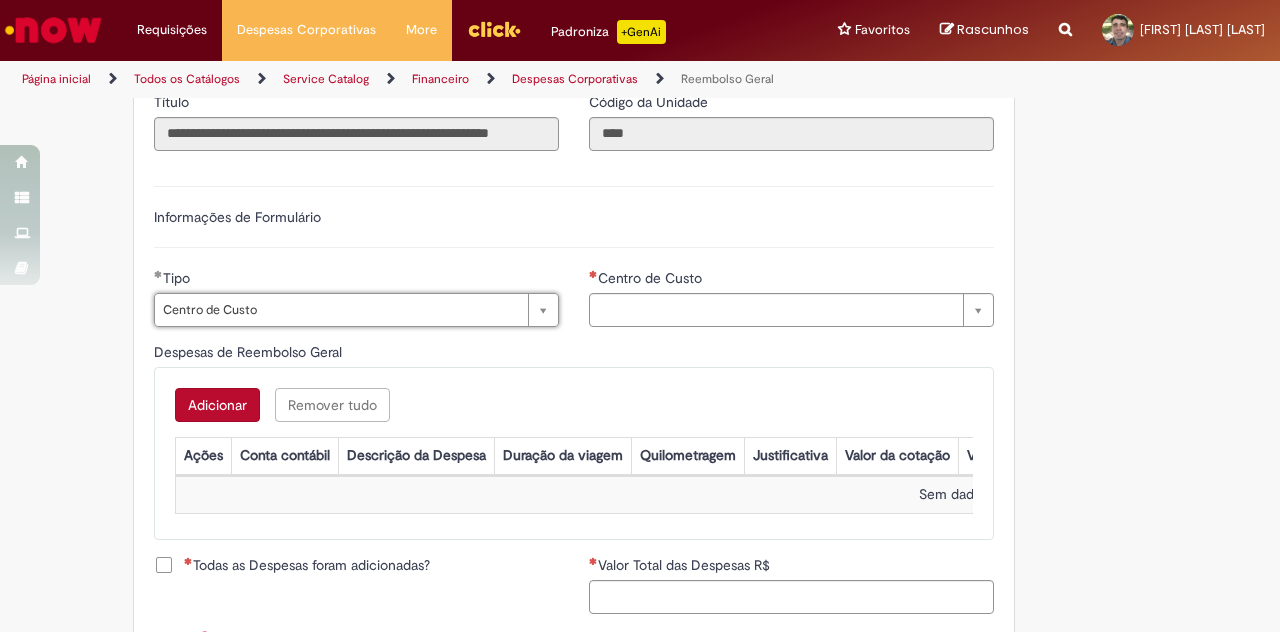 type on "**********" 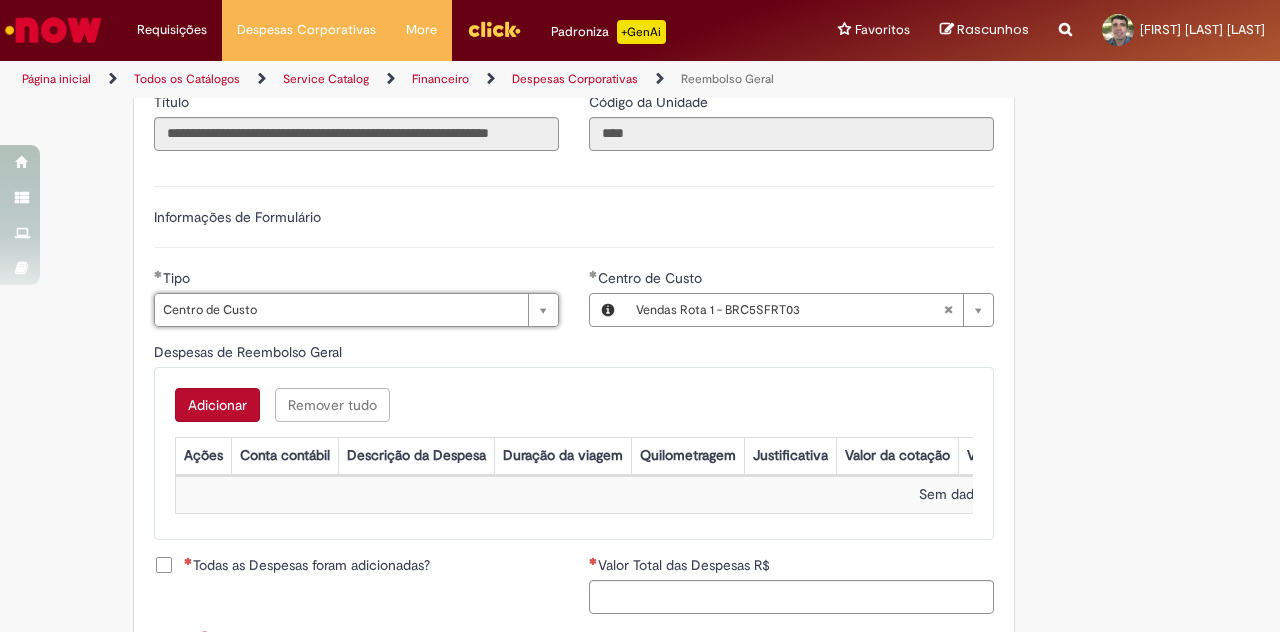 type 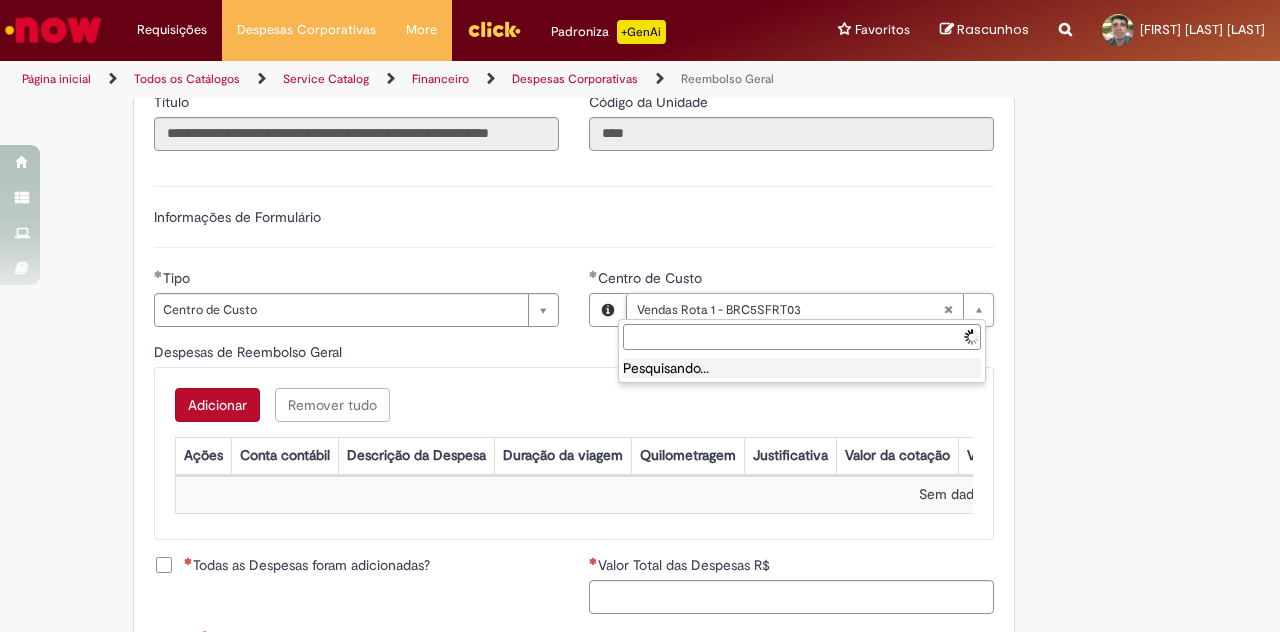 type on "**********" 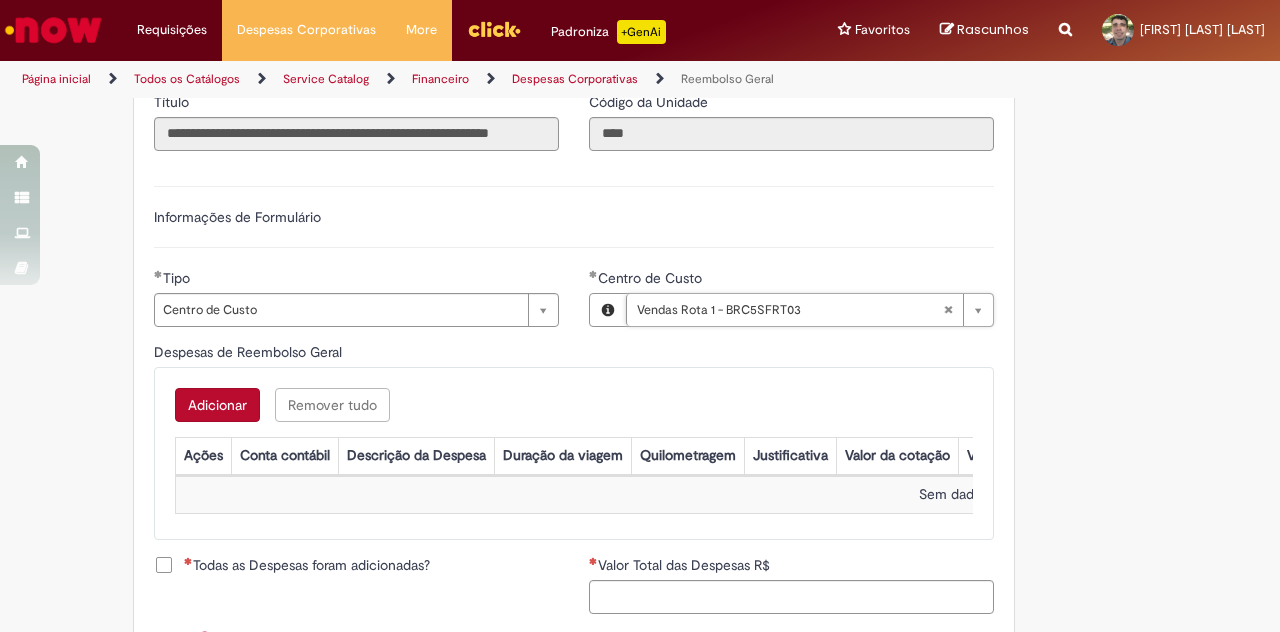 scroll, scrollTop: 0, scrollLeft: 180, axis: horizontal 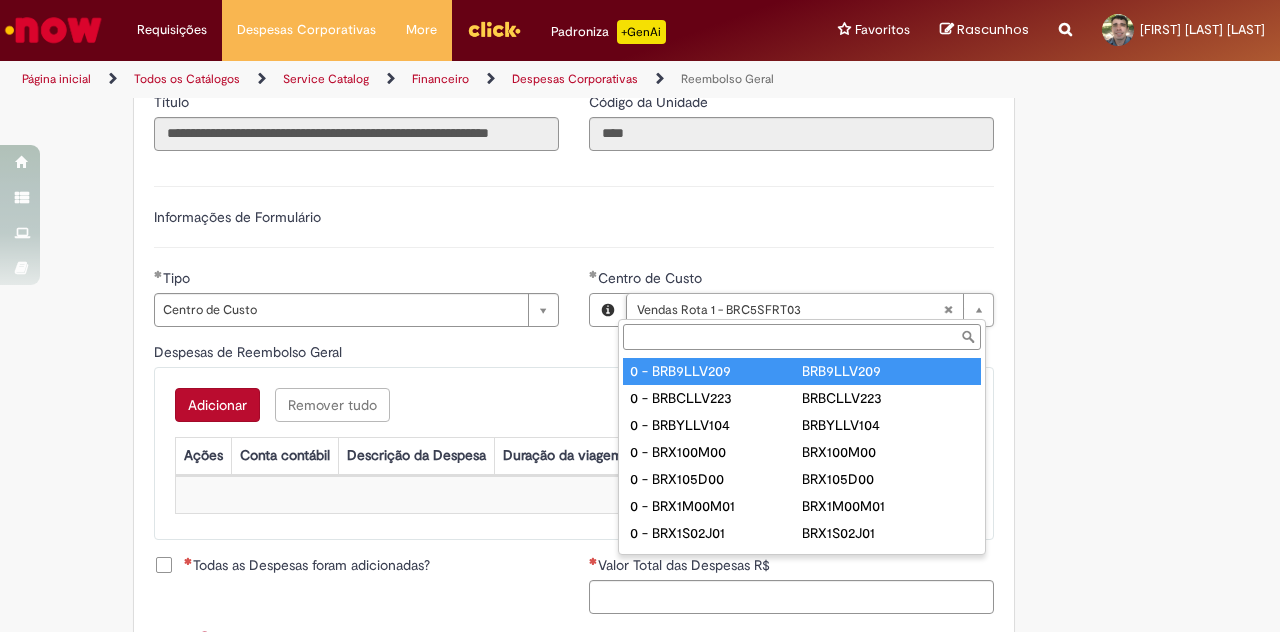 type on "**********" 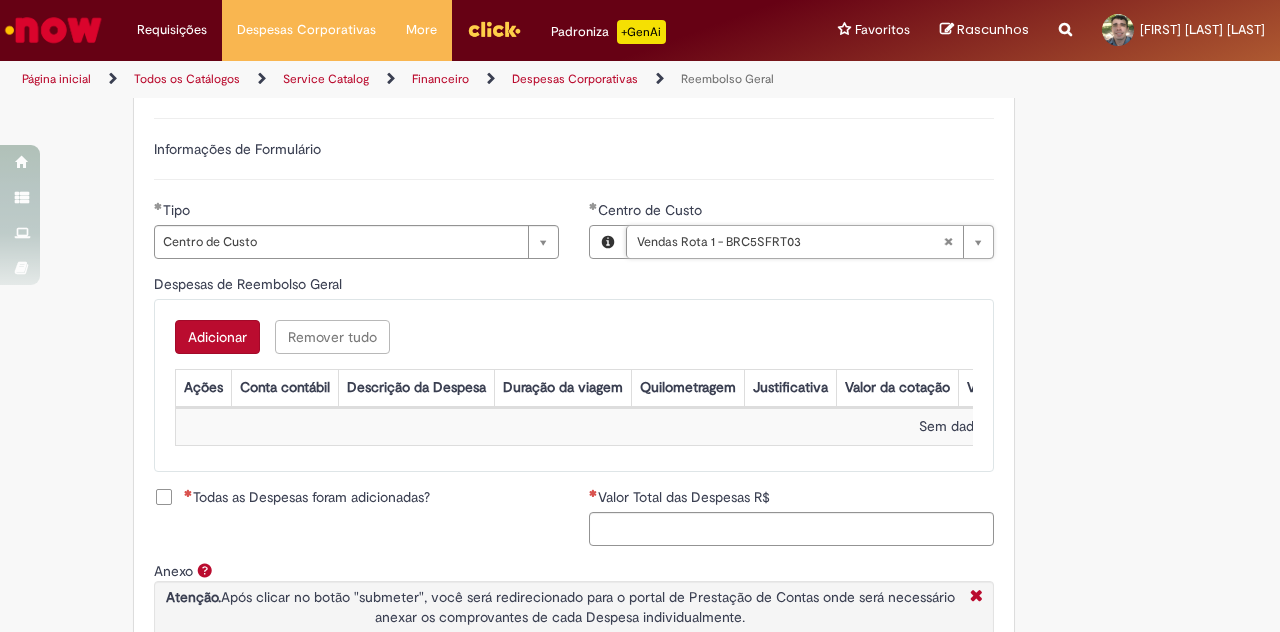 scroll, scrollTop: 700, scrollLeft: 0, axis: vertical 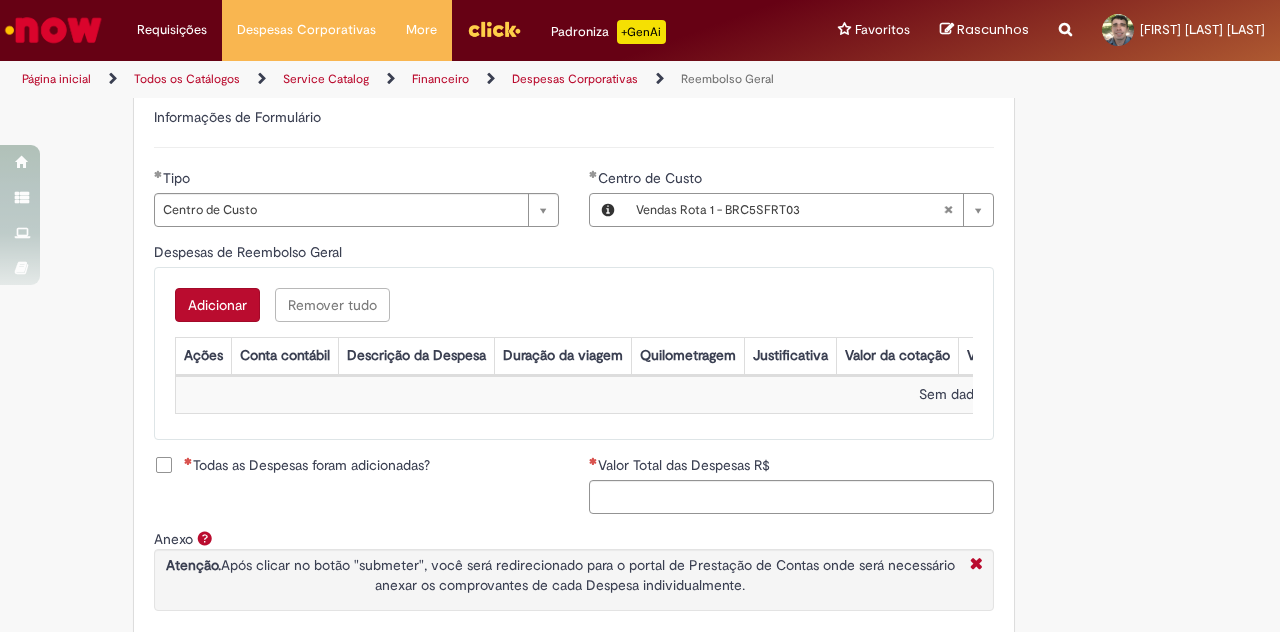 click on "Adicionar" at bounding box center [217, 305] 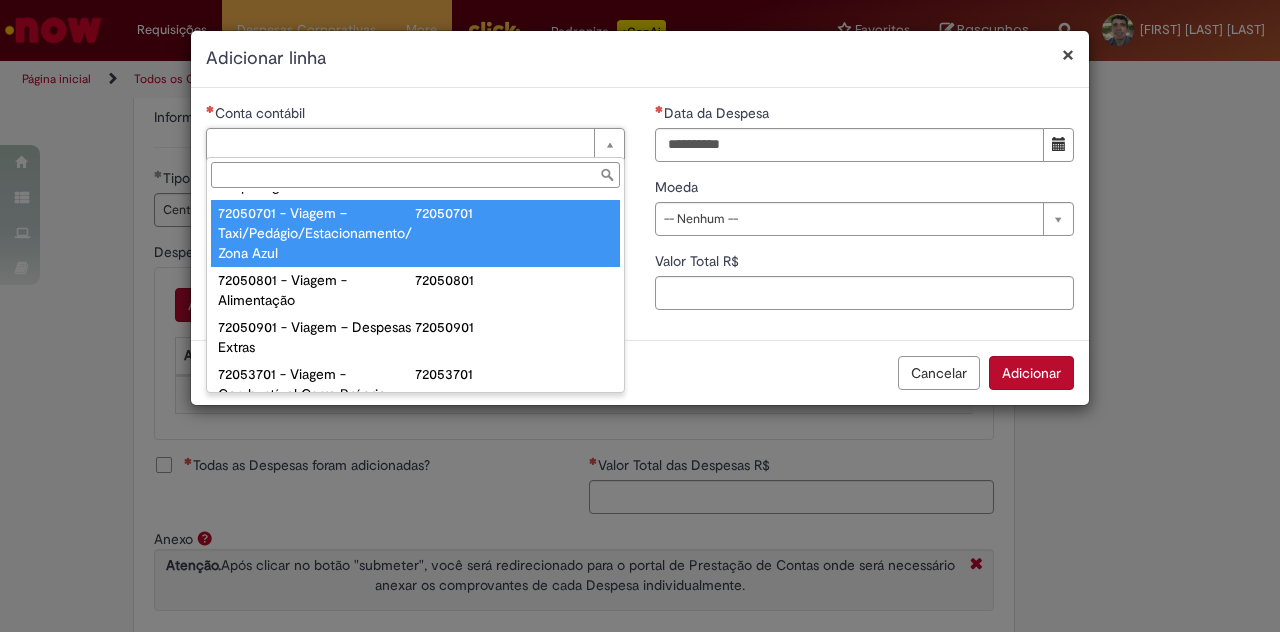 scroll, scrollTop: 1203, scrollLeft: 0, axis: vertical 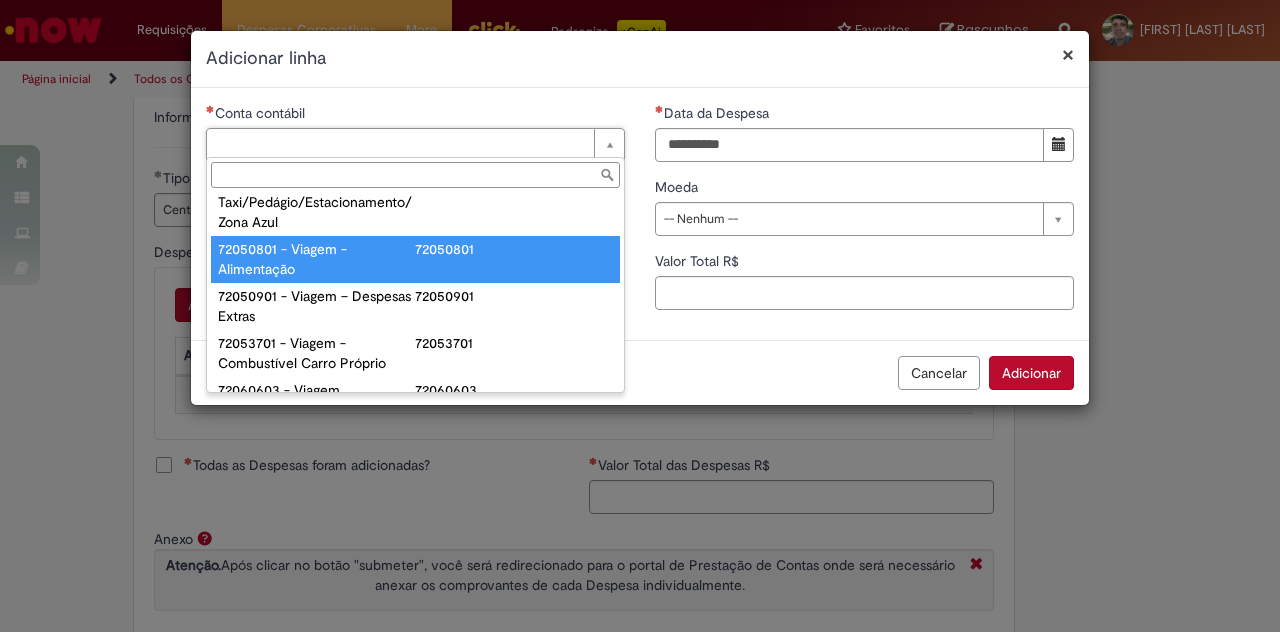 type on "**********" 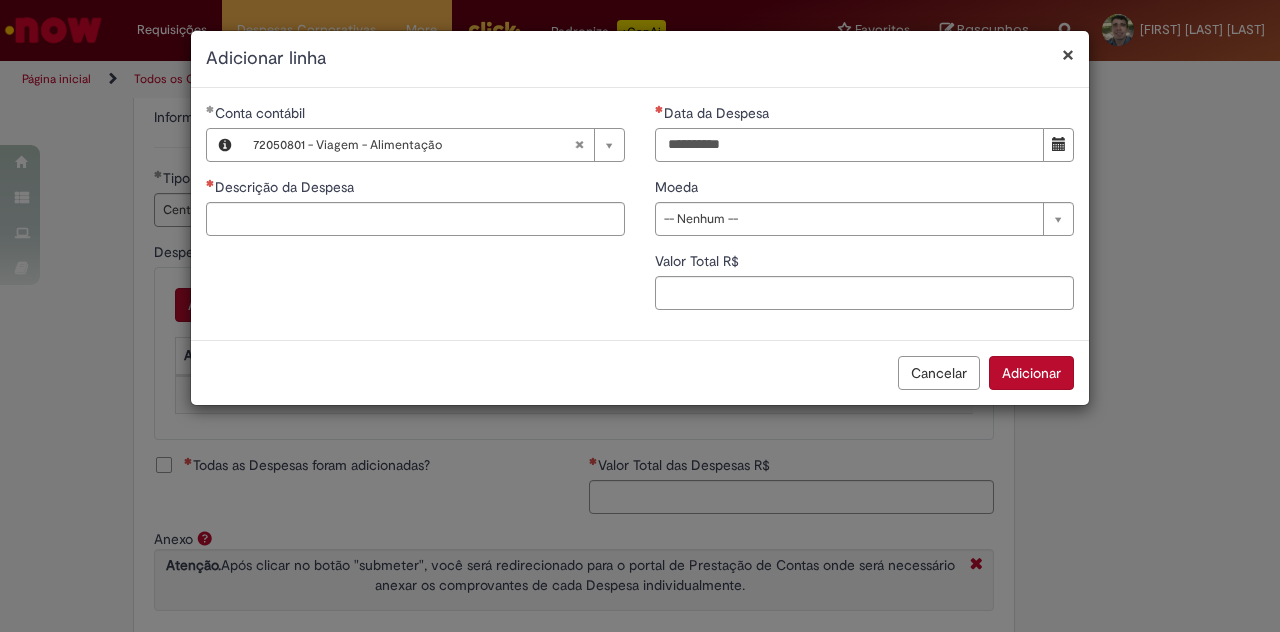 drag, startPoint x: 688, startPoint y: 139, endPoint x: 645, endPoint y: 141, distance: 43.046486 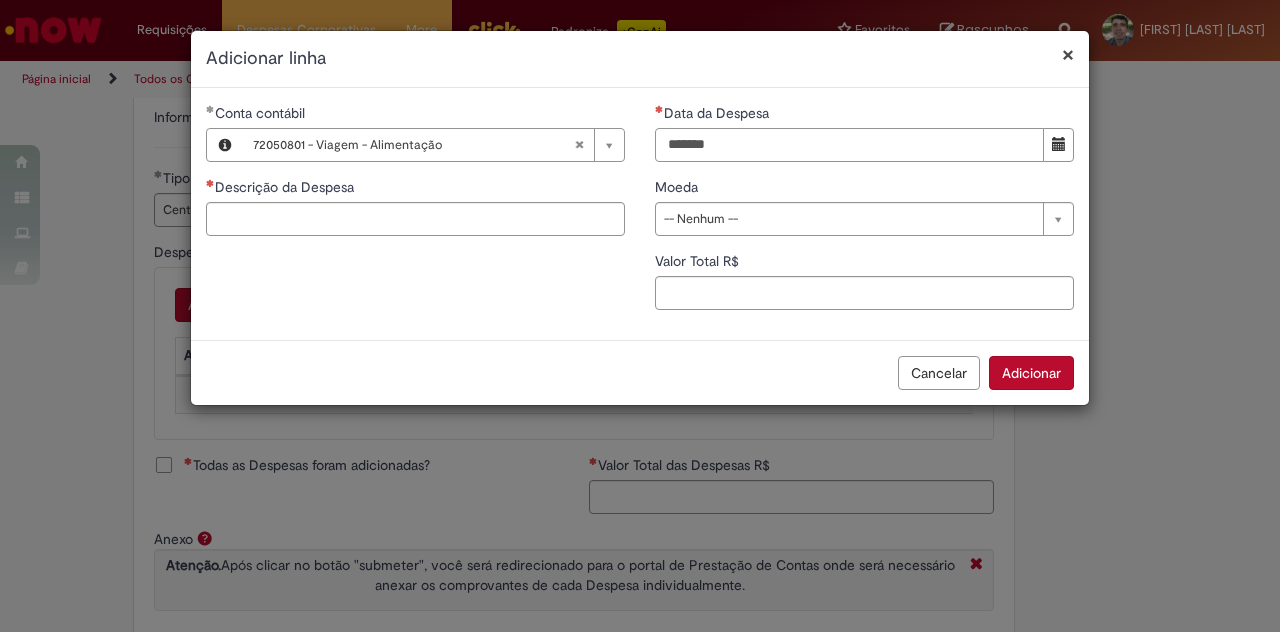 type on "********" 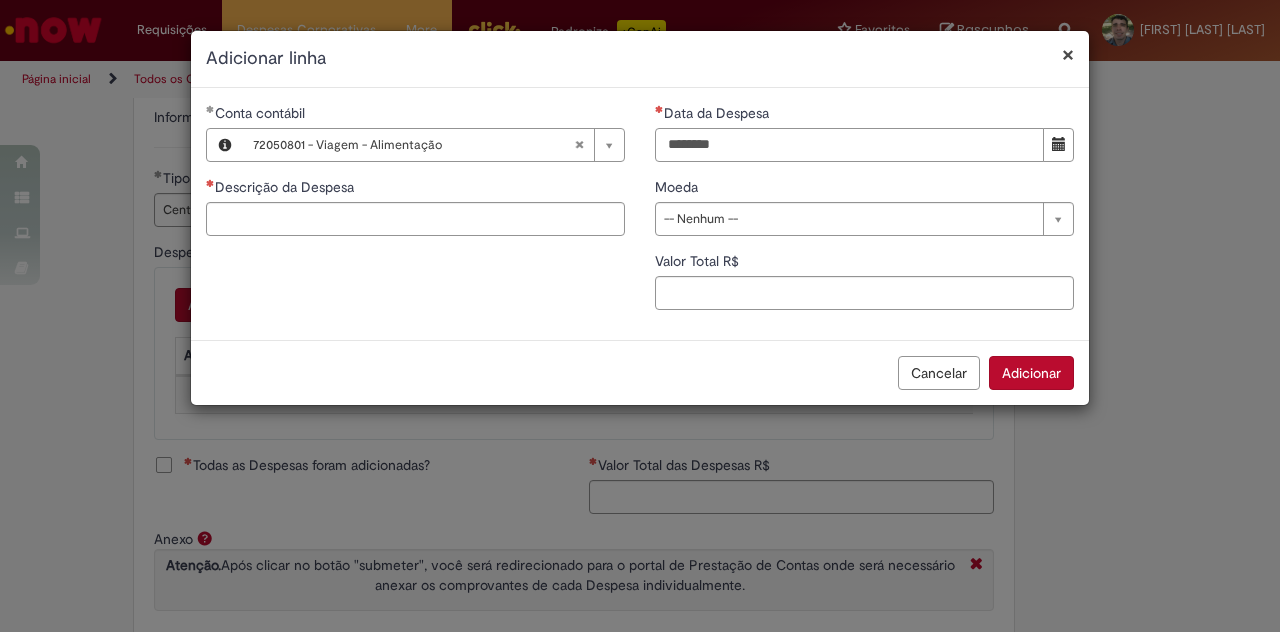 click on "********" at bounding box center (849, 145) 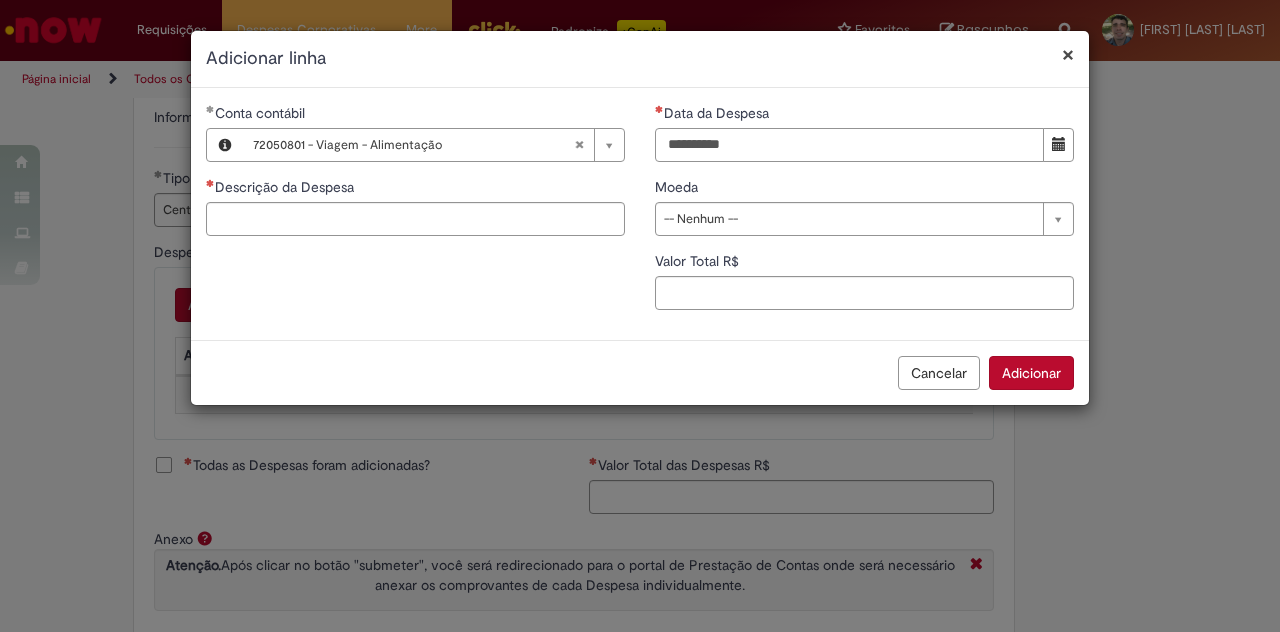drag, startPoint x: 685, startPoint y: 143, endPoint x: 664, endPoint y: 144, distance: 21.023796 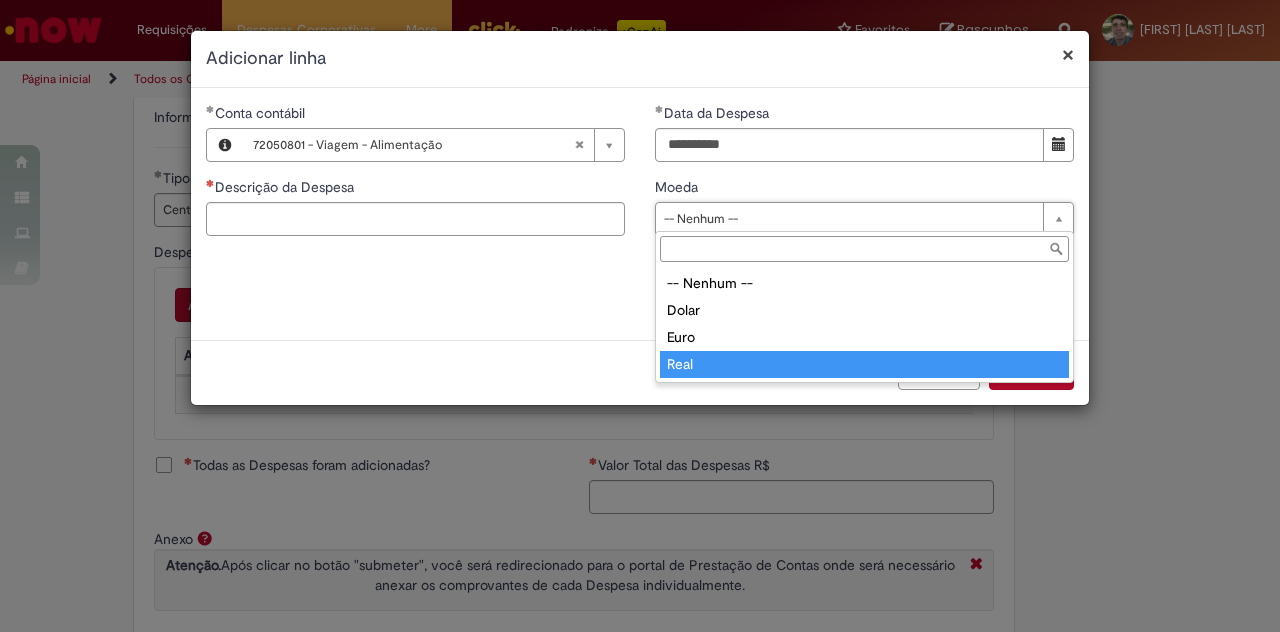 type on "****" 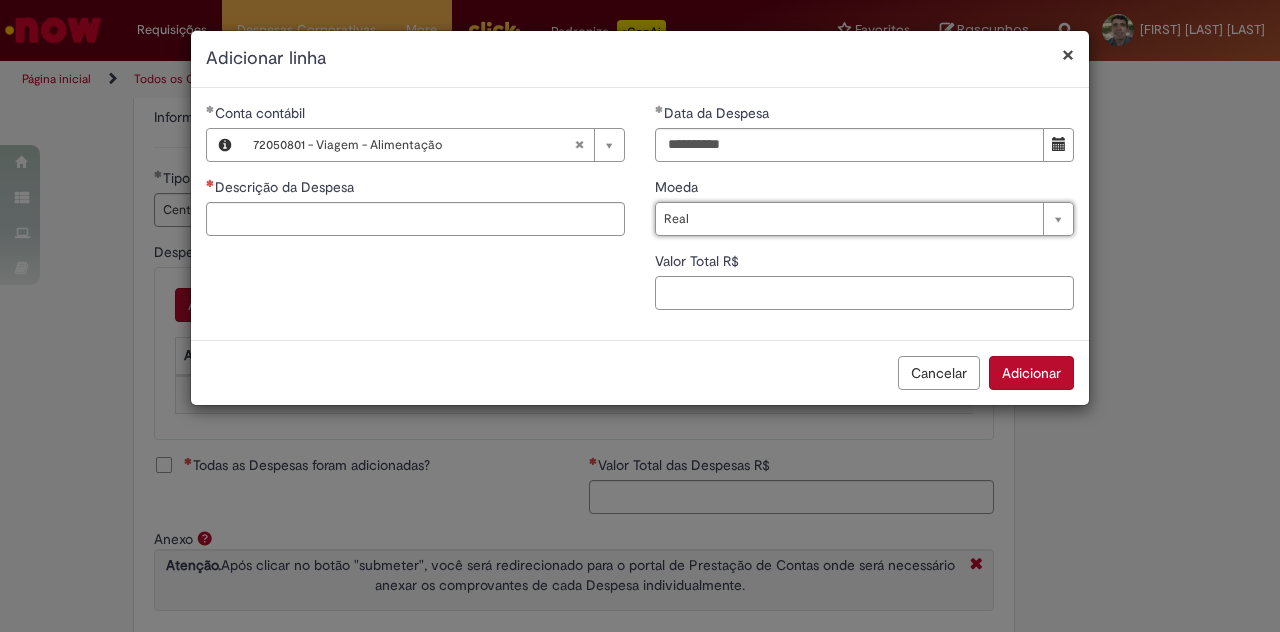 click on "Valor Total R$" at bounding box center (864, 293) 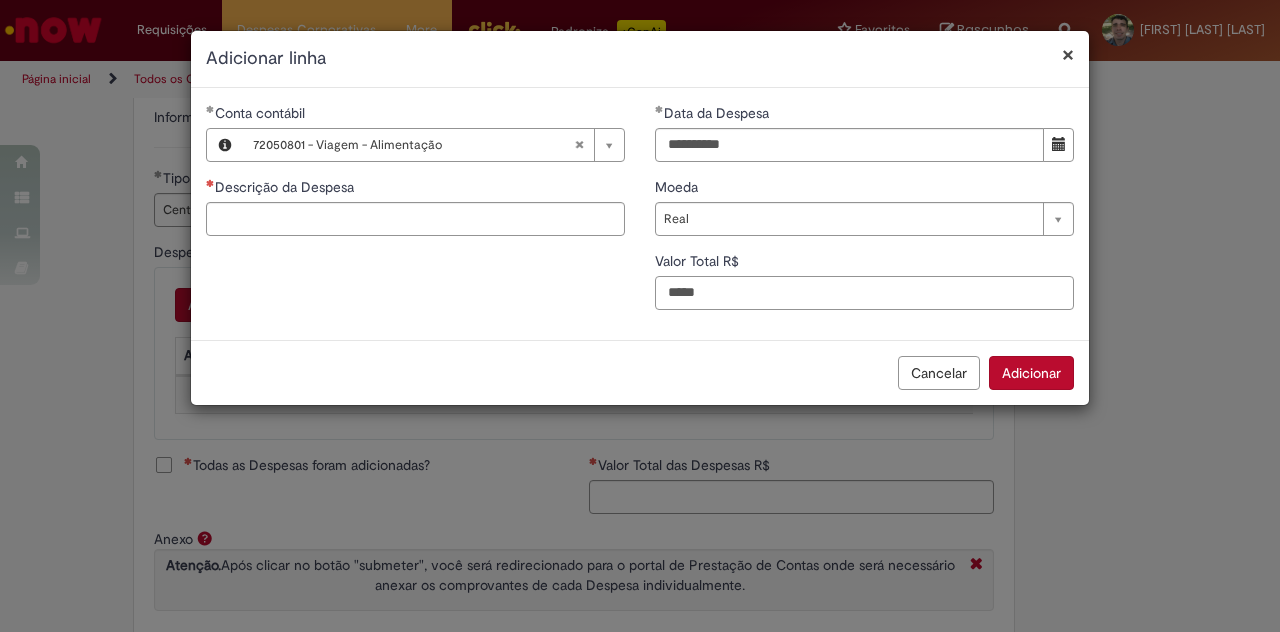 type on "*****" 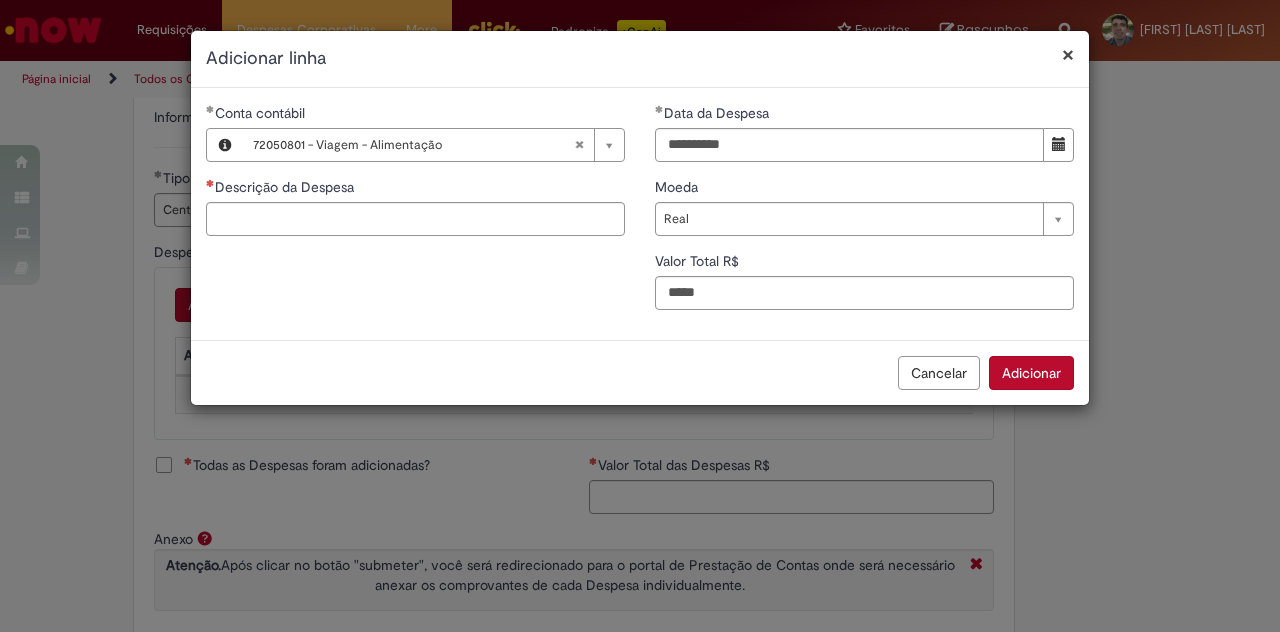 click on "**********" at bounding box center [640, 214] 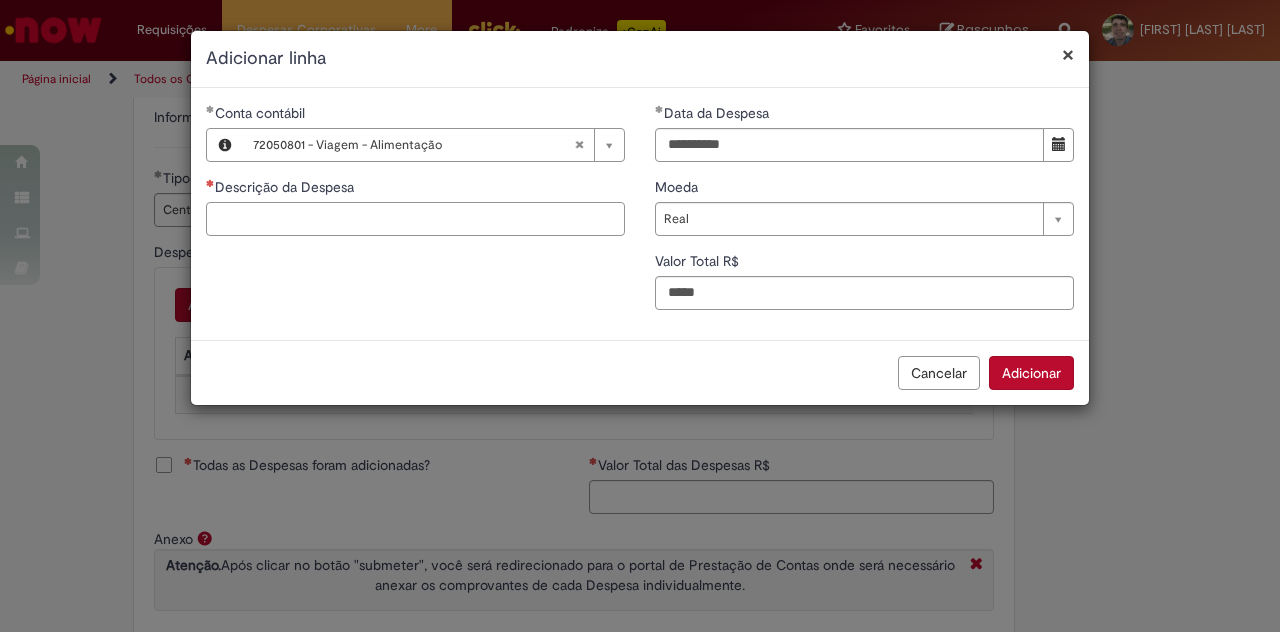 click on "Descrição da Despesa" at bounding box center [415, 219] 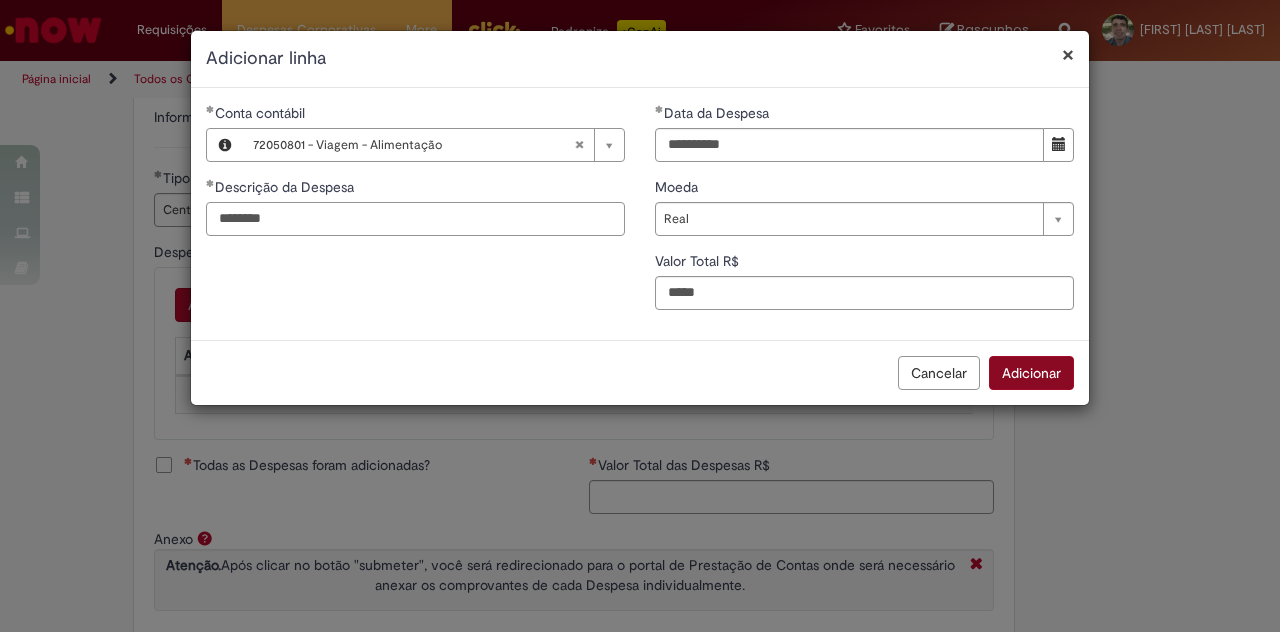 type on "********" 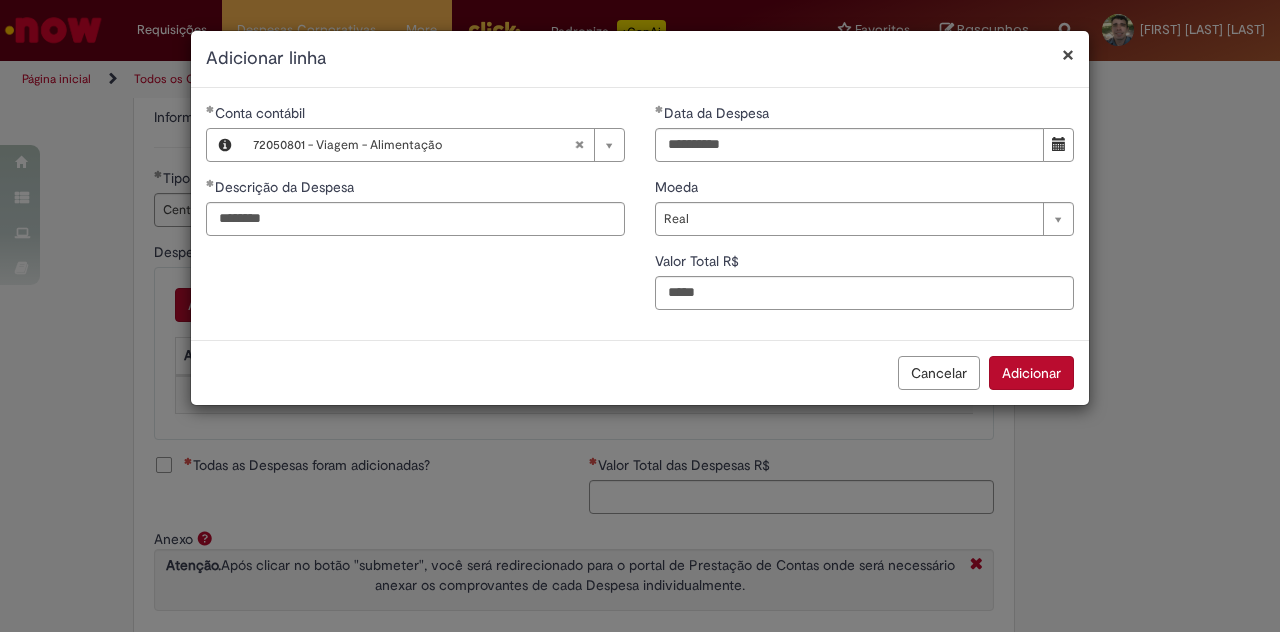 click on "Adicionar" at bounding box center [1031, 373] 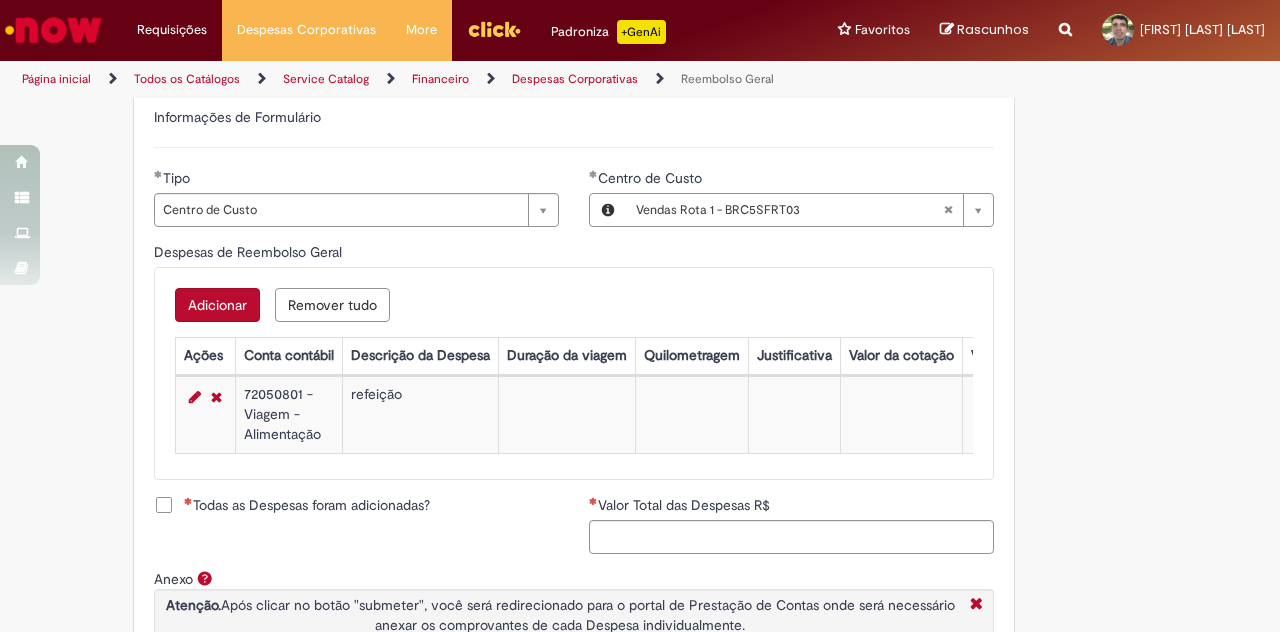 scroll, scrollTop: 800, scrollLeft: 0, axis: vertical 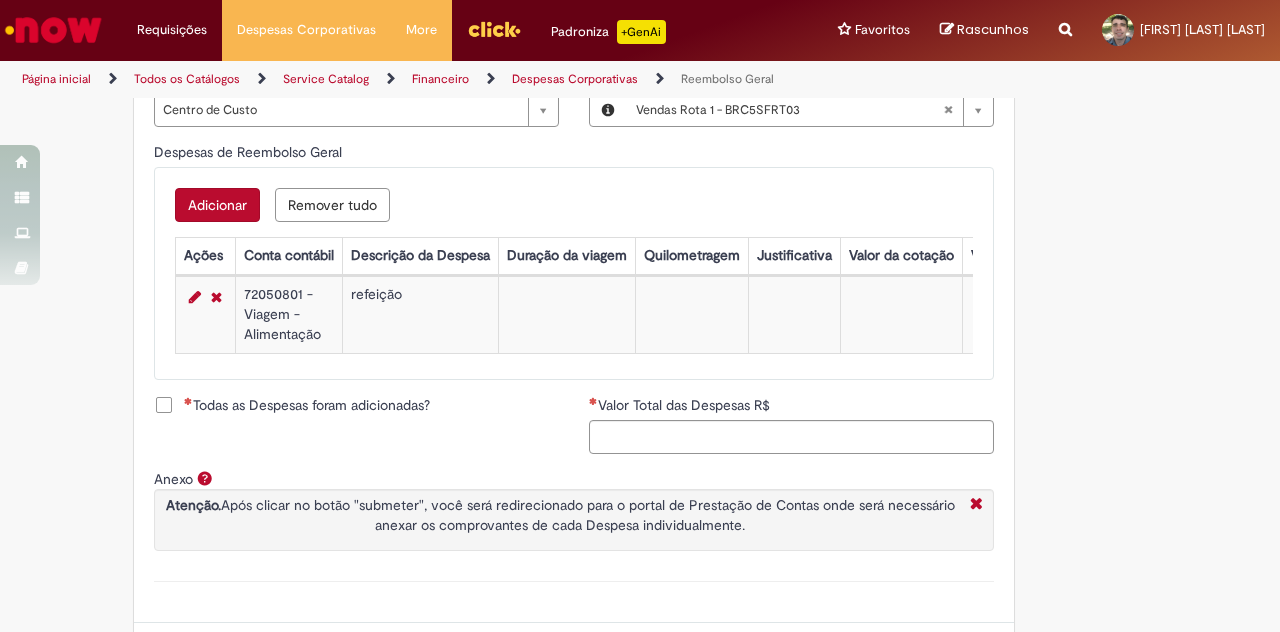 click on "Todas as Despesas foram adicionadas?" at bounding box center (307, 405) 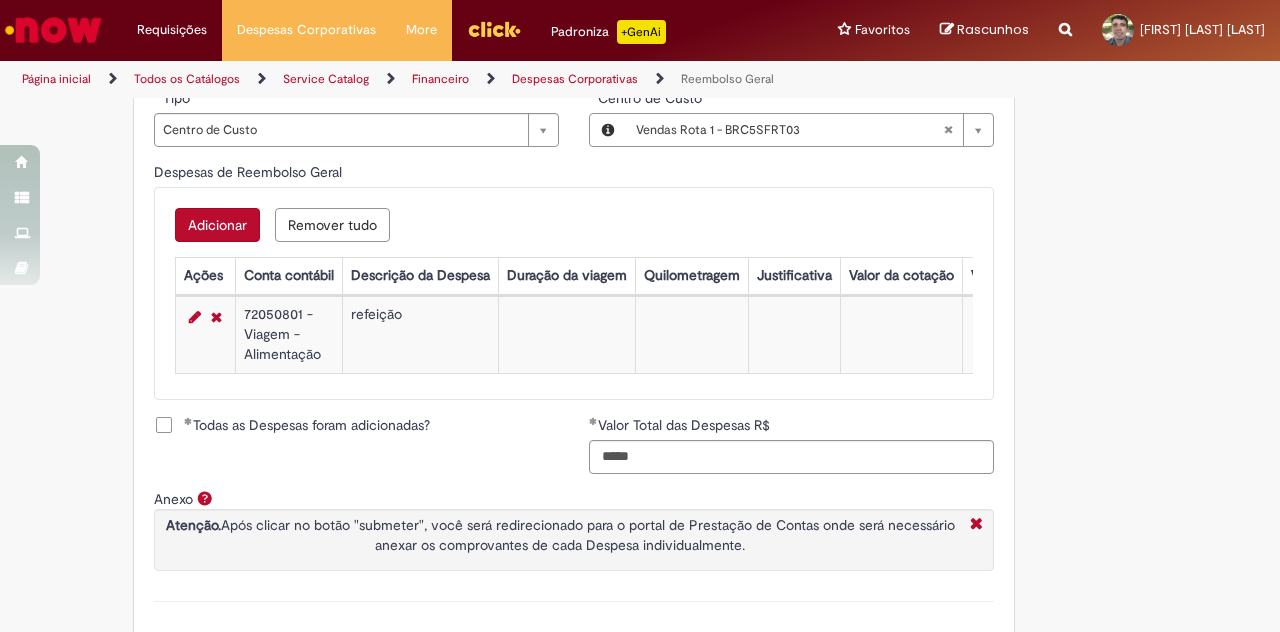scroll, scrollTop: 896, scrollLeft: 0, axis: vertical 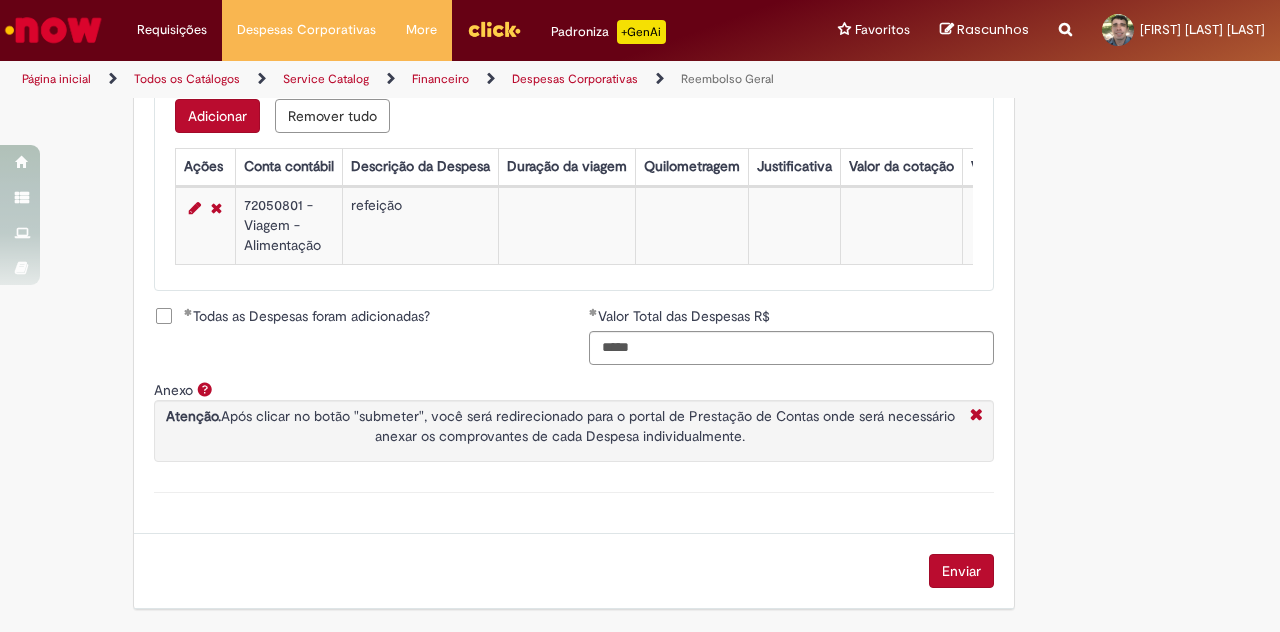 click on "Enviar" at bounding box center [961, 571] 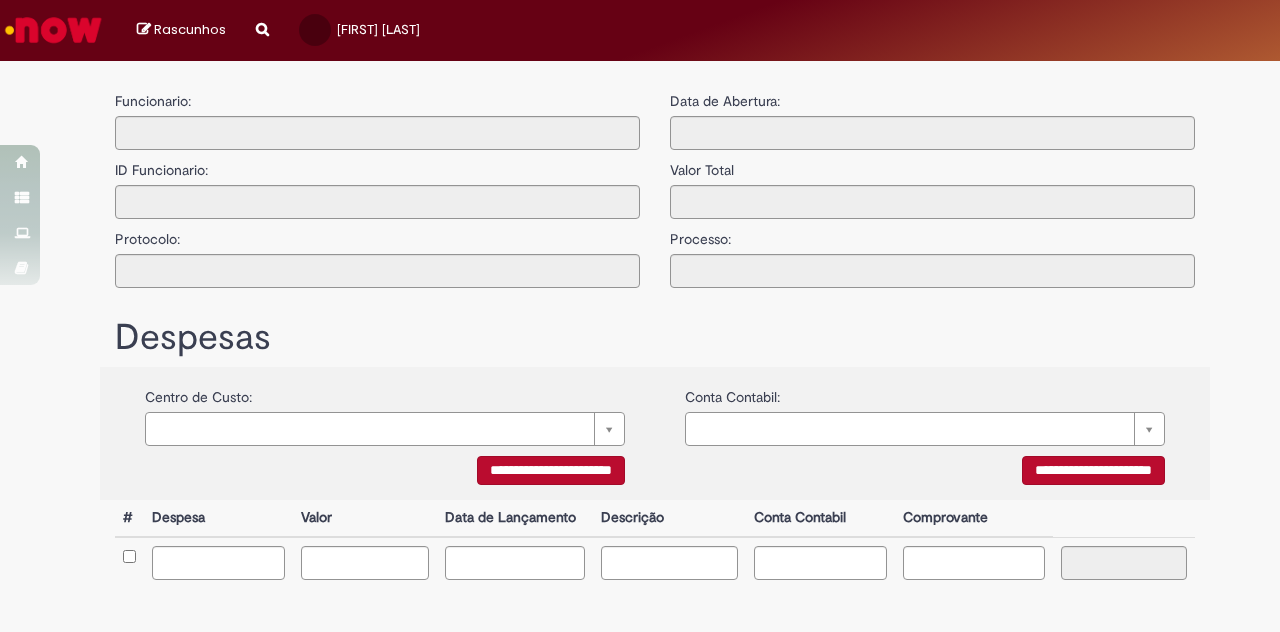 scroll, scrollTop: 0, scrollLeft: 0, axis: both 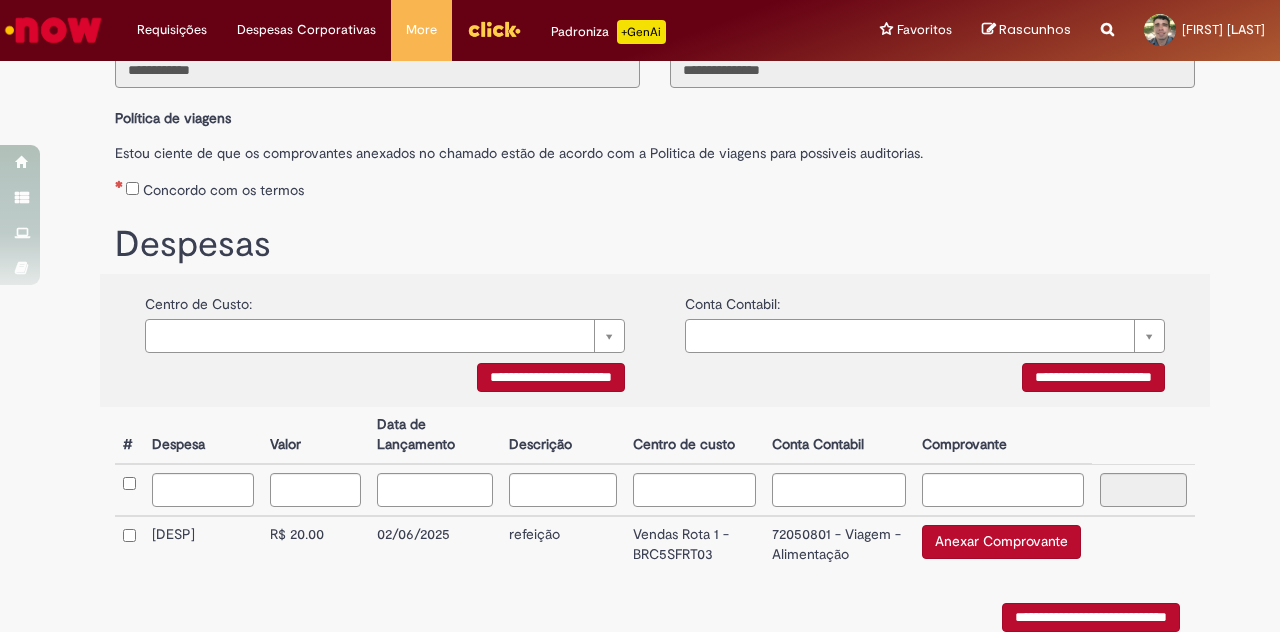 click on "Concordo com os termos" at bounding box center (655, 186) 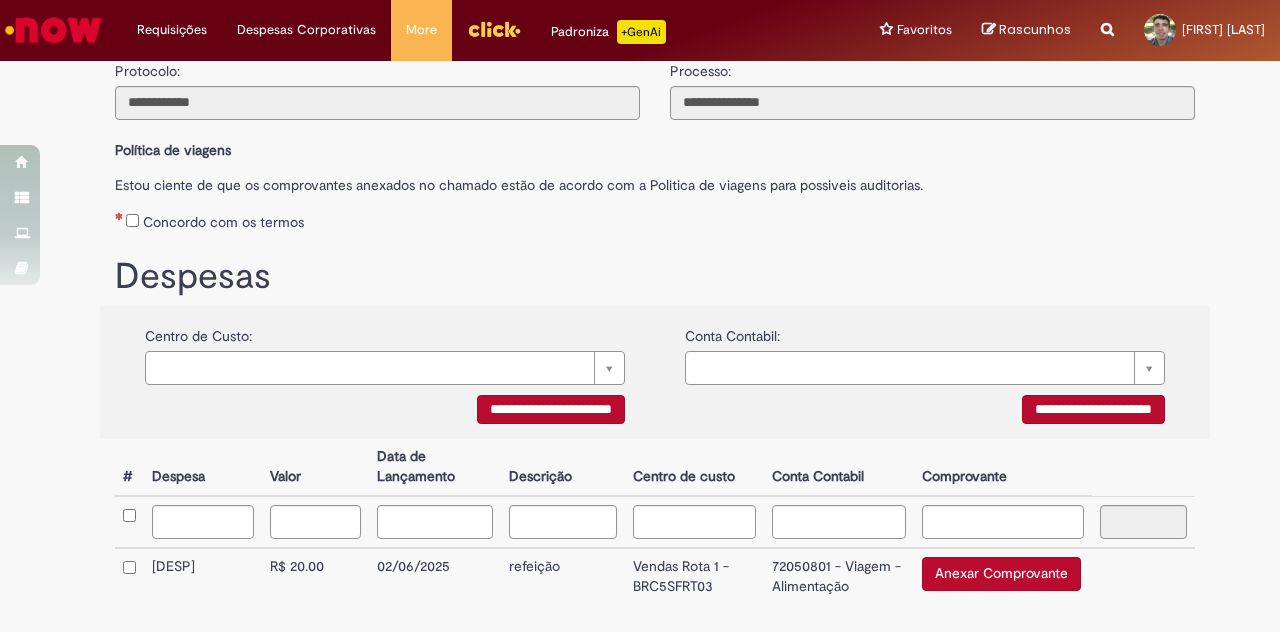 scroll, scrollTop: 200, scrollLeft: 0, axis: vertical 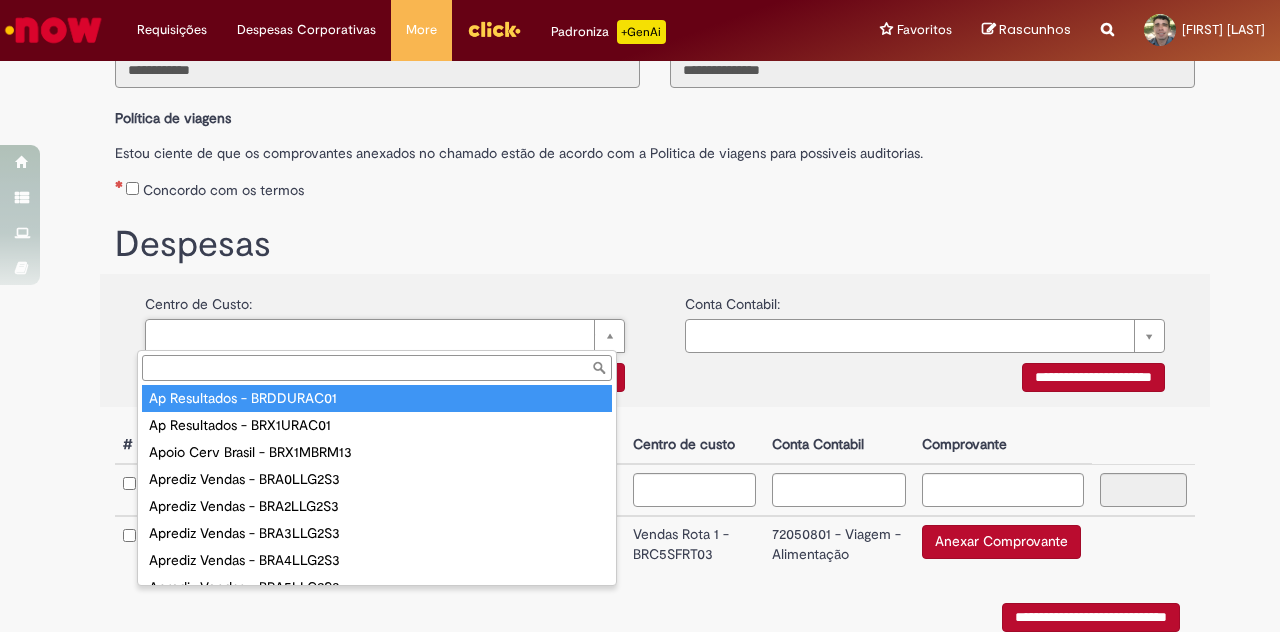 click at bounding box center [377, 368] 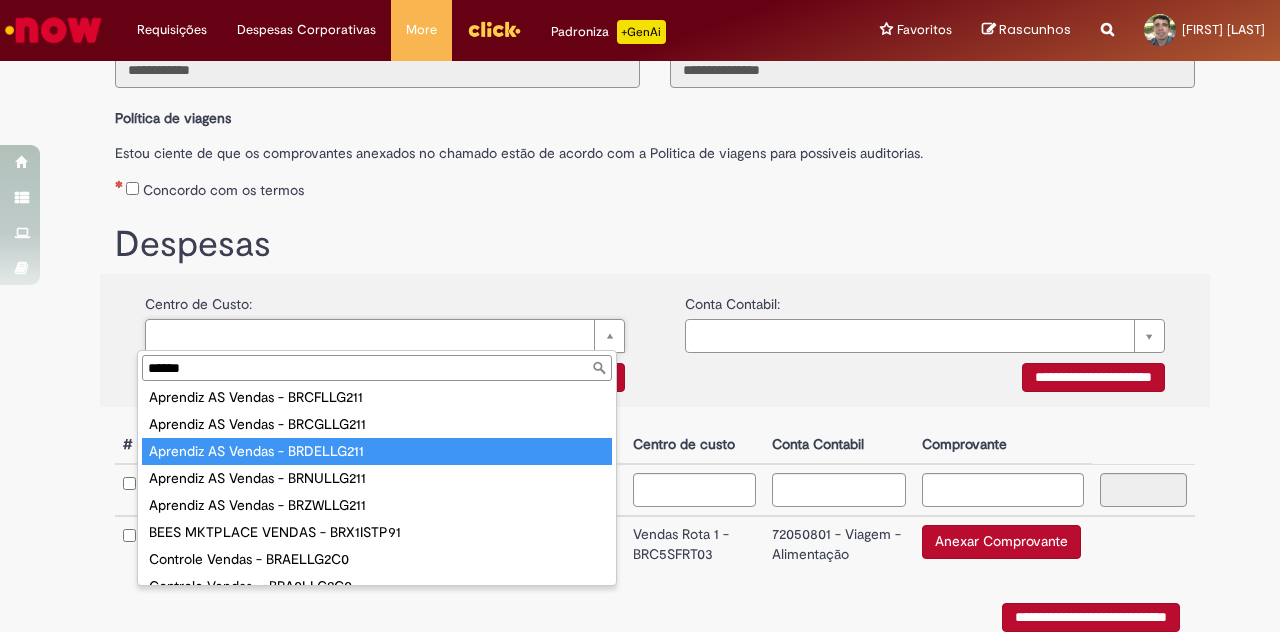 scroll, scrollTop: 2299, scrollLeft: 0, axis: vertical 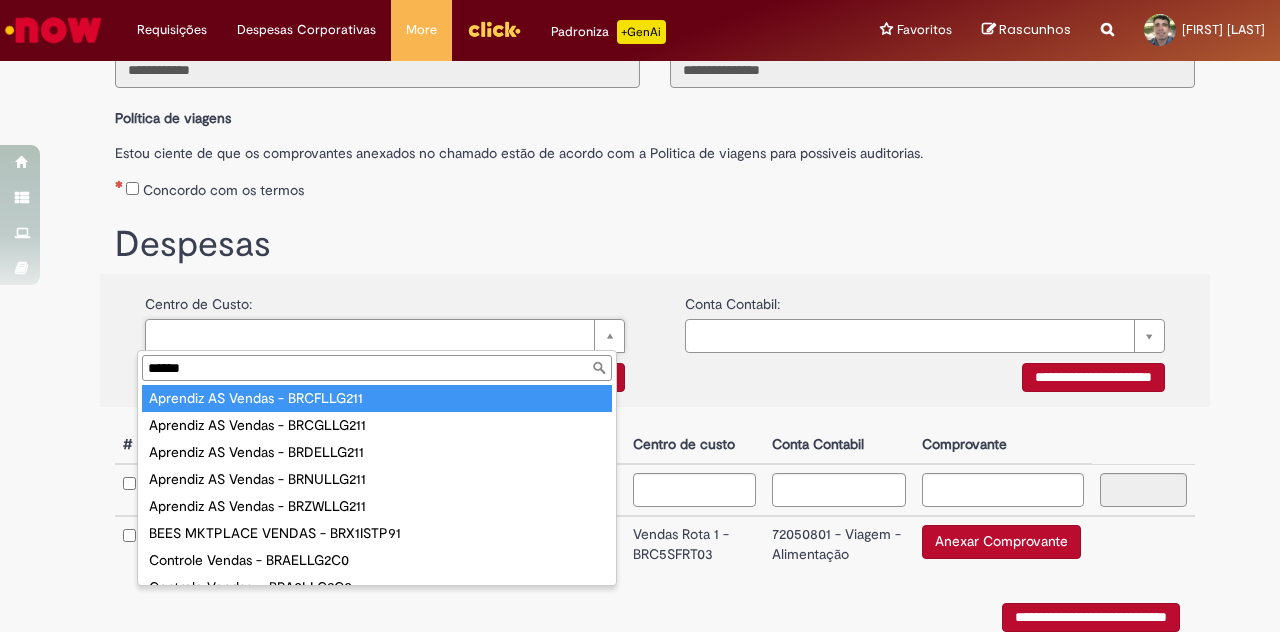 drag, startPoint x: 211, startPoint y: 363, endPoint x: 115, endPoint y: 389, distance: 99.458534 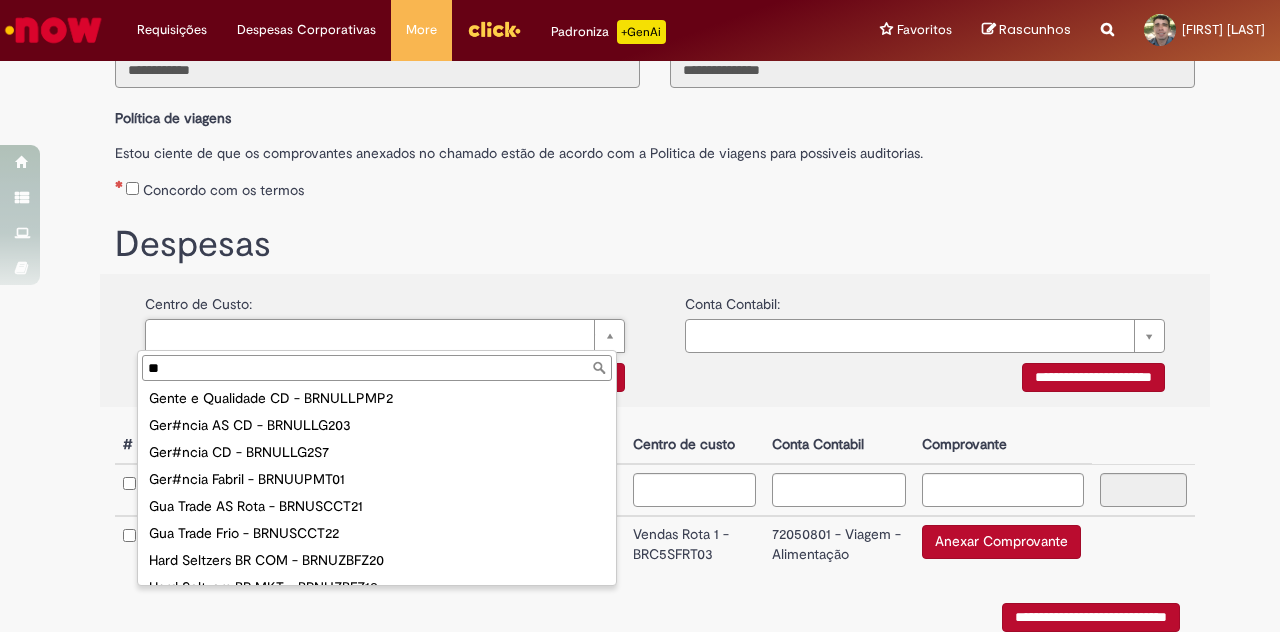 scroll, scrollTop: 0, scrollLeft: 0, axis: both 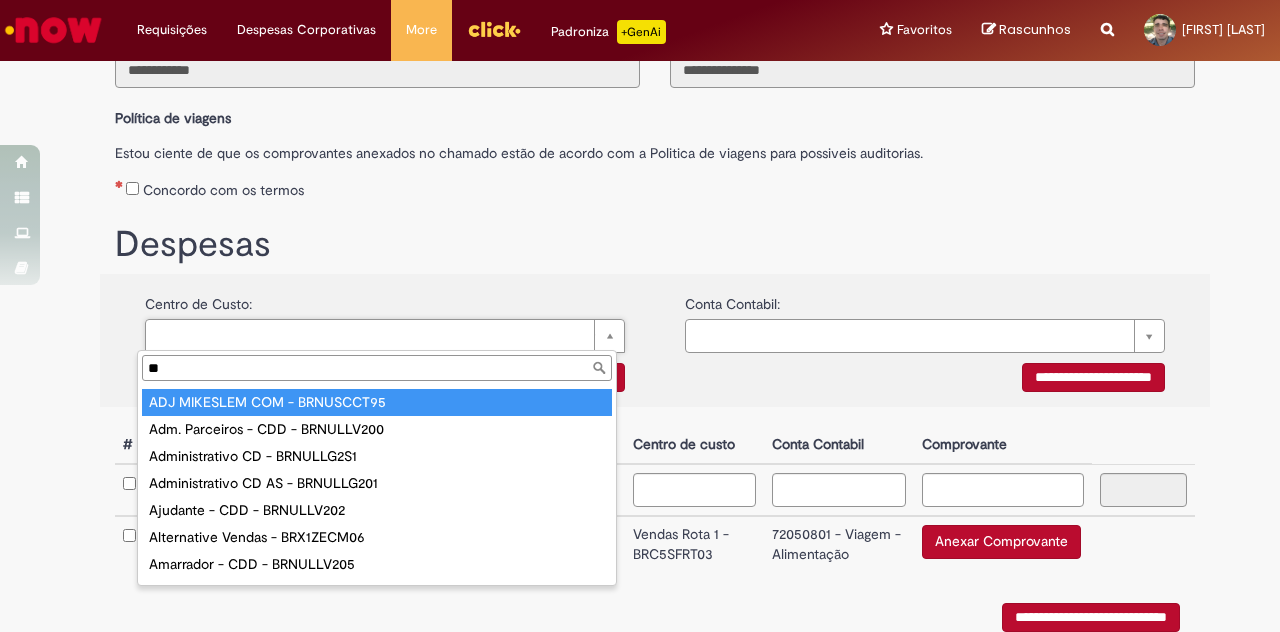 type on "*" 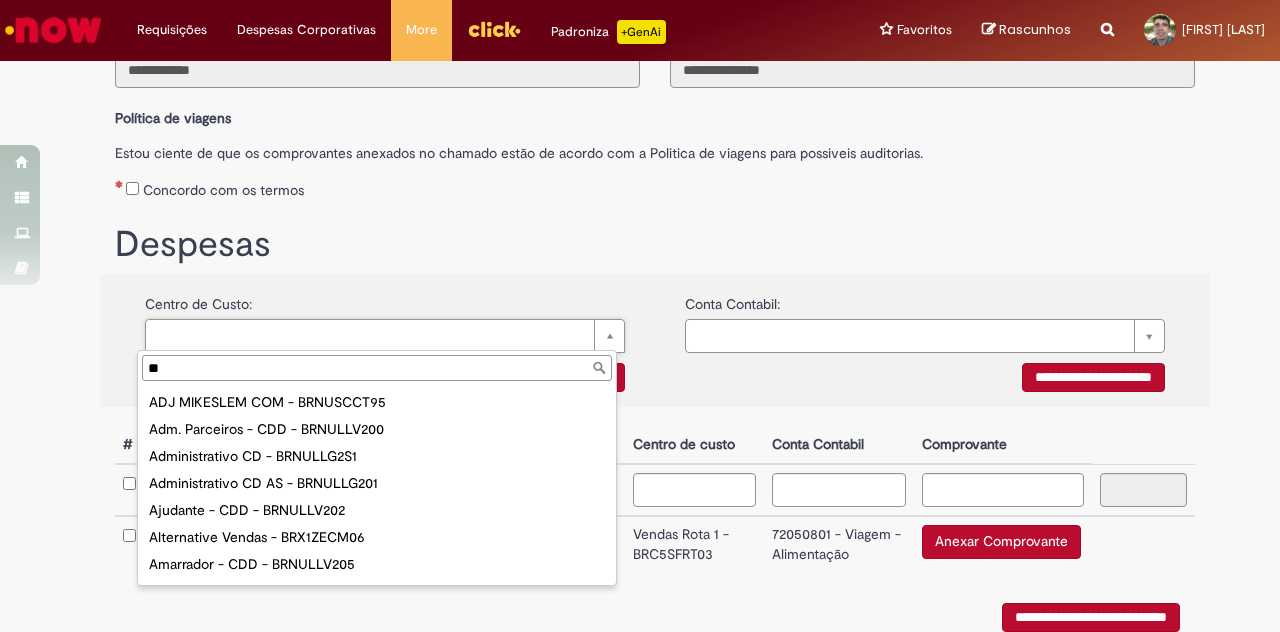 type on "*" 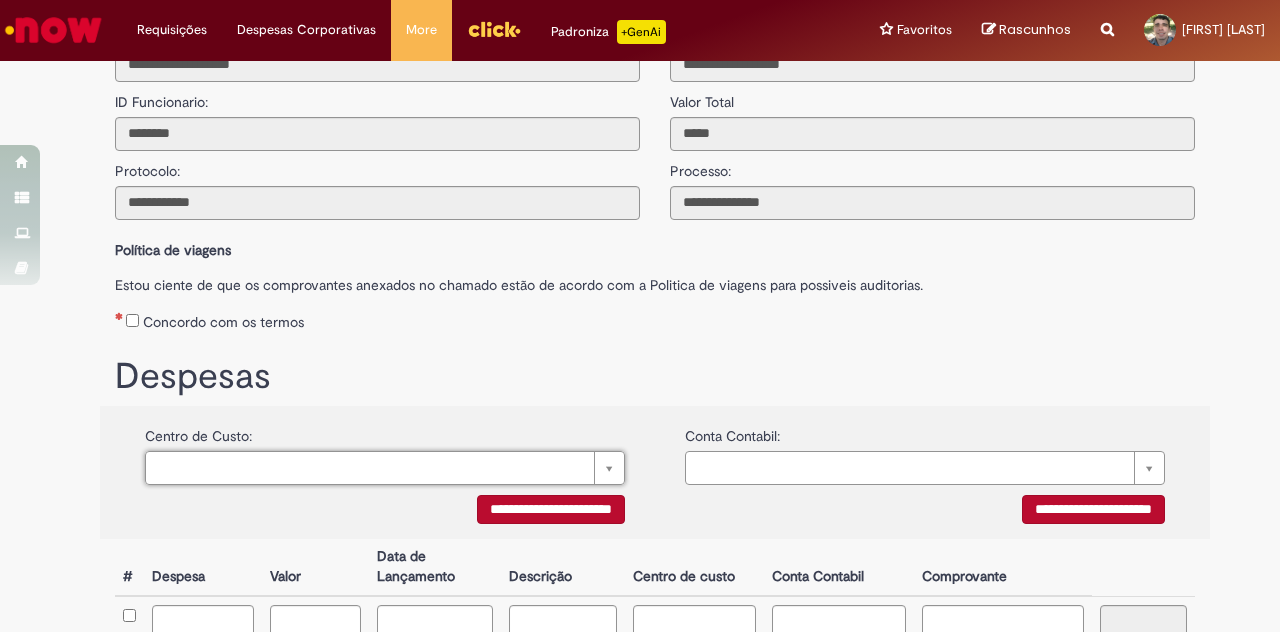 scroll, scrollTop: 100, scrollLeft: 0, axis: vertical 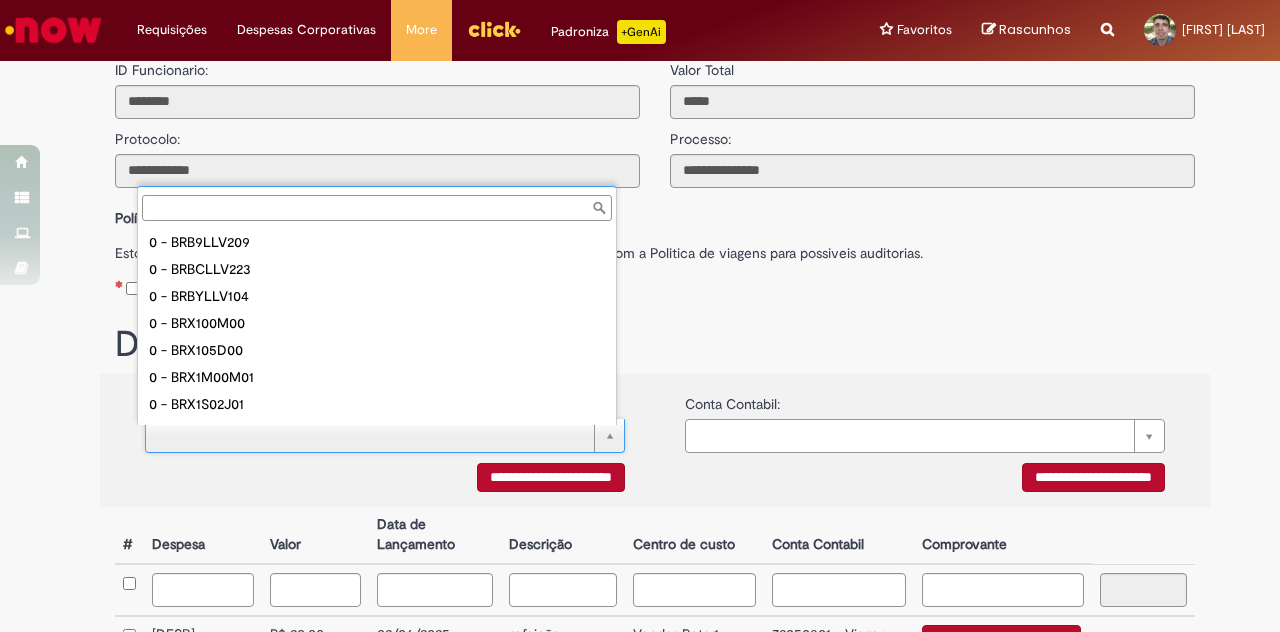 click at bounding box center (377, 208) 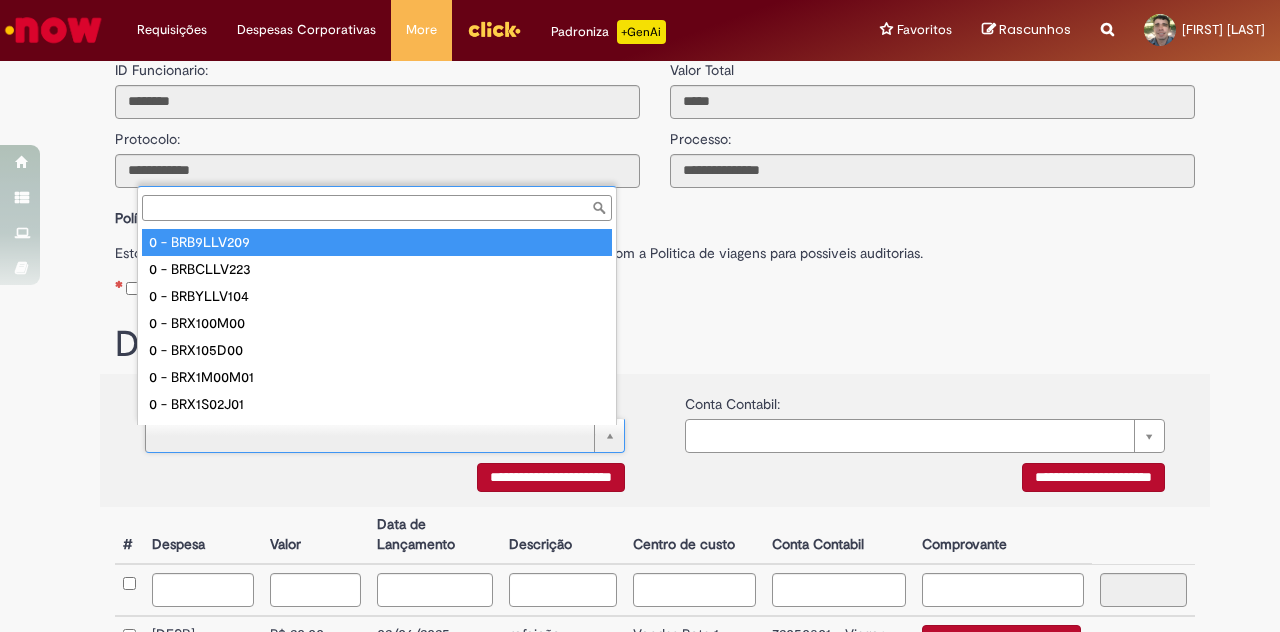 type on "*" 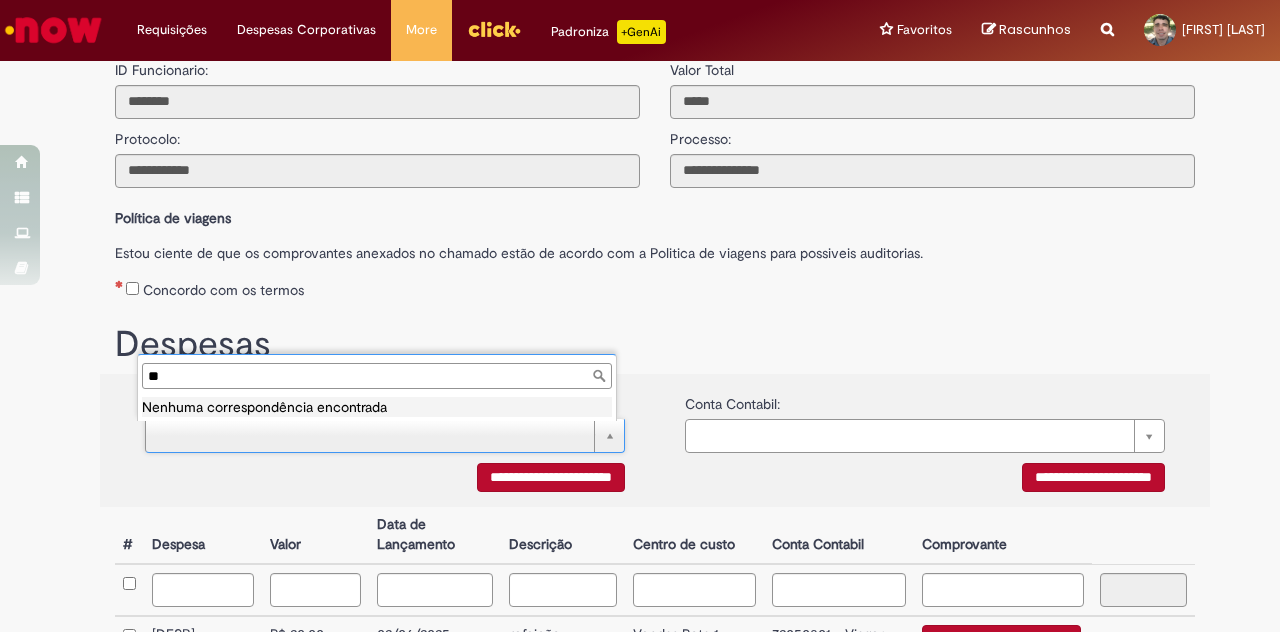 type on "*" 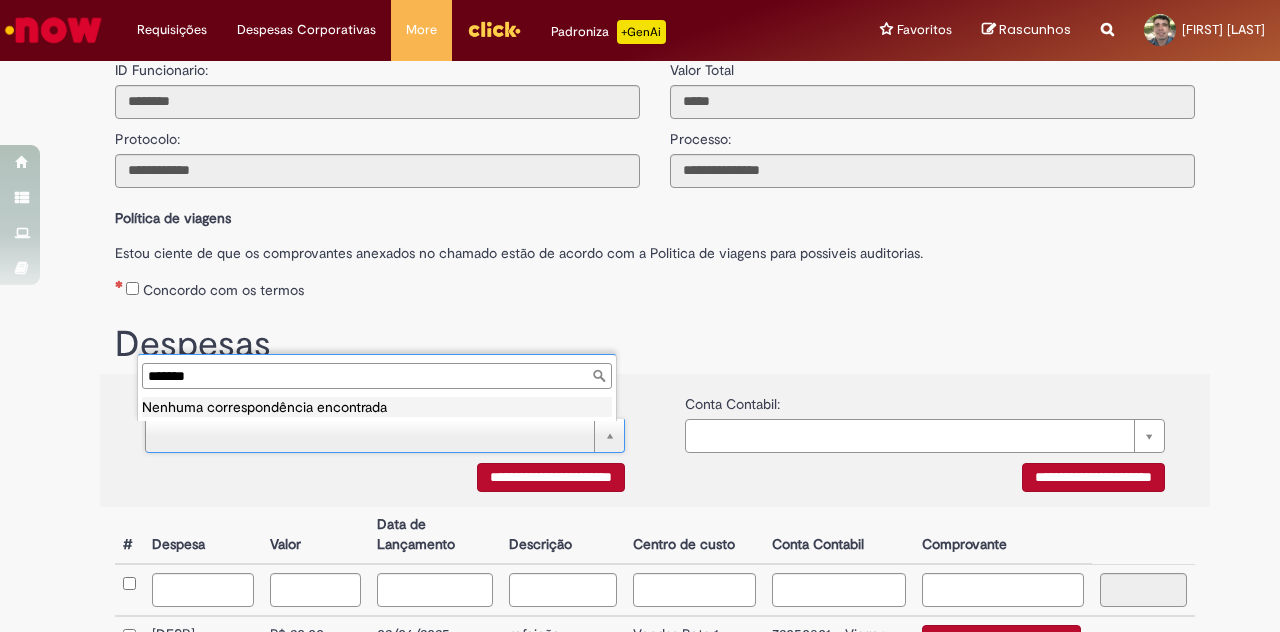 scroll, scrollTop: 0, scrollLeft: 0, axis: both 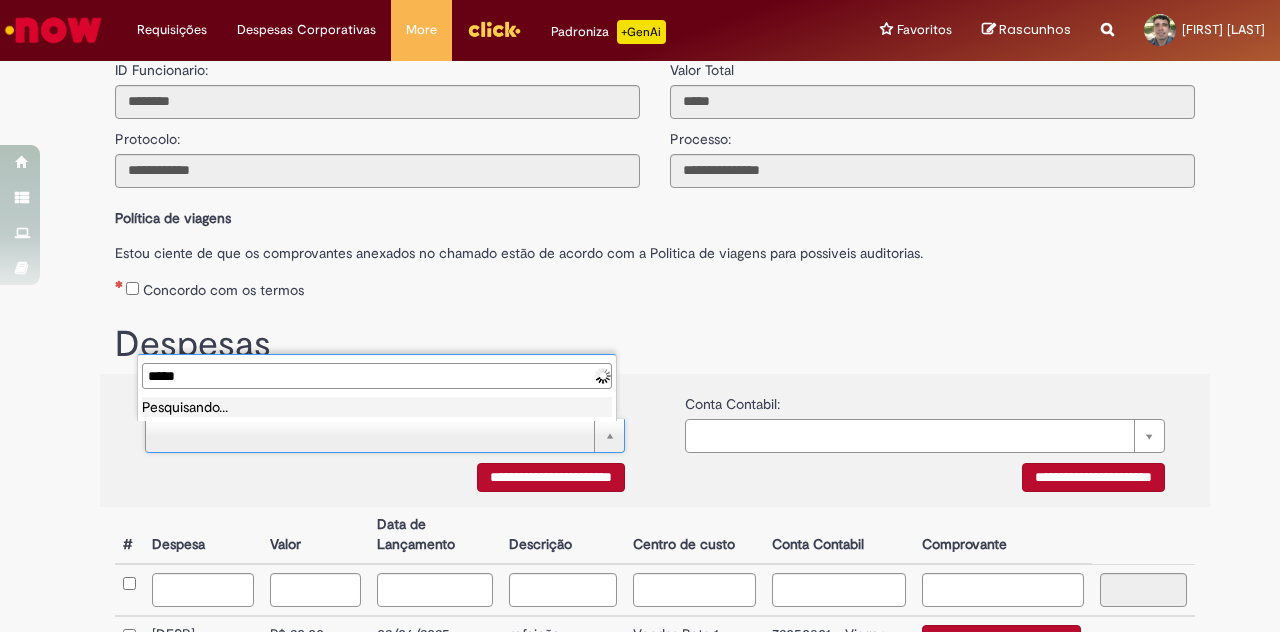 type on "***" 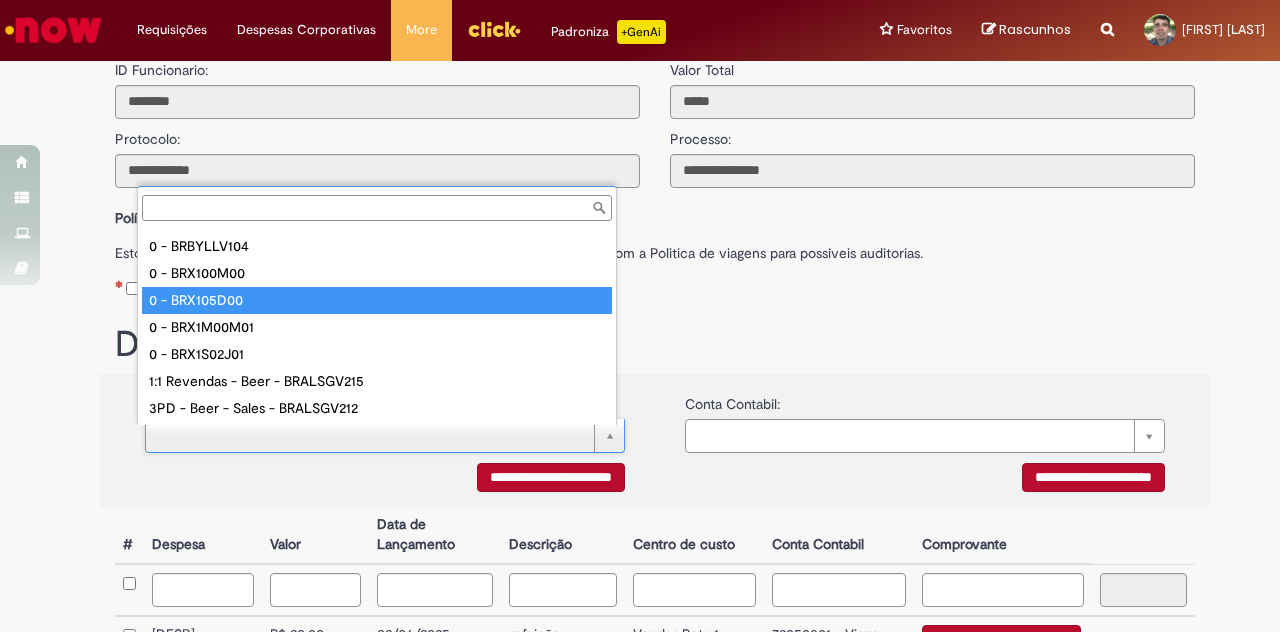 scroll, scrollTop: 0, scrollLeft: 0, axis: both 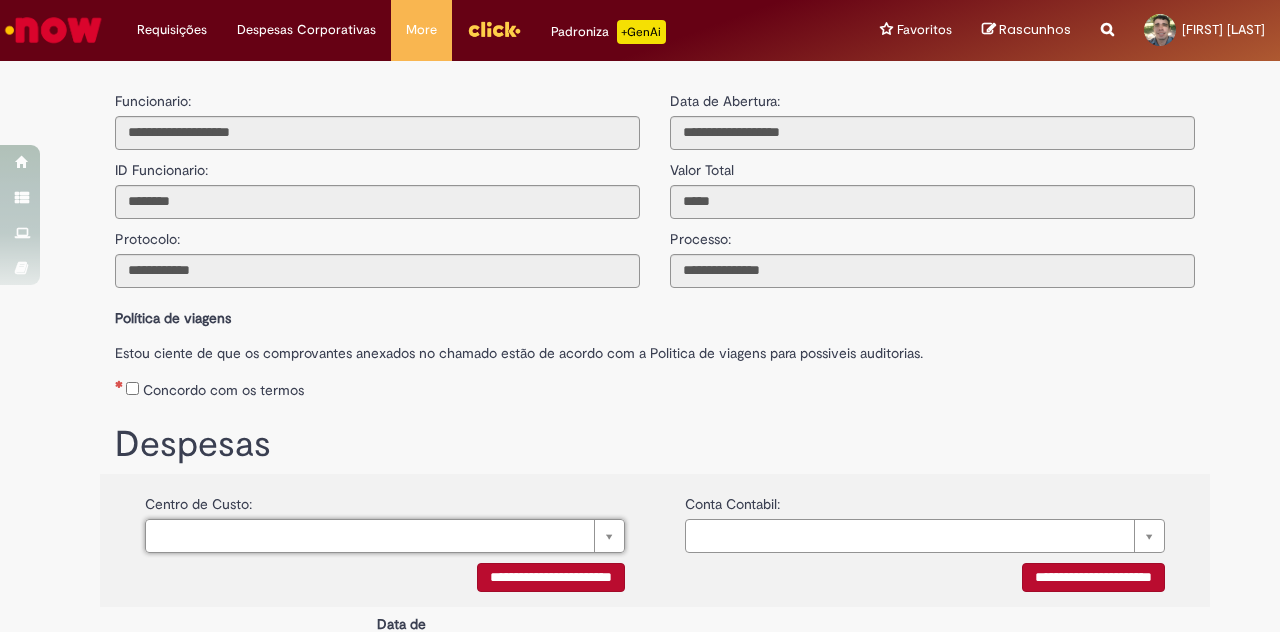 click on "**********" at bounding box center (932, 184) 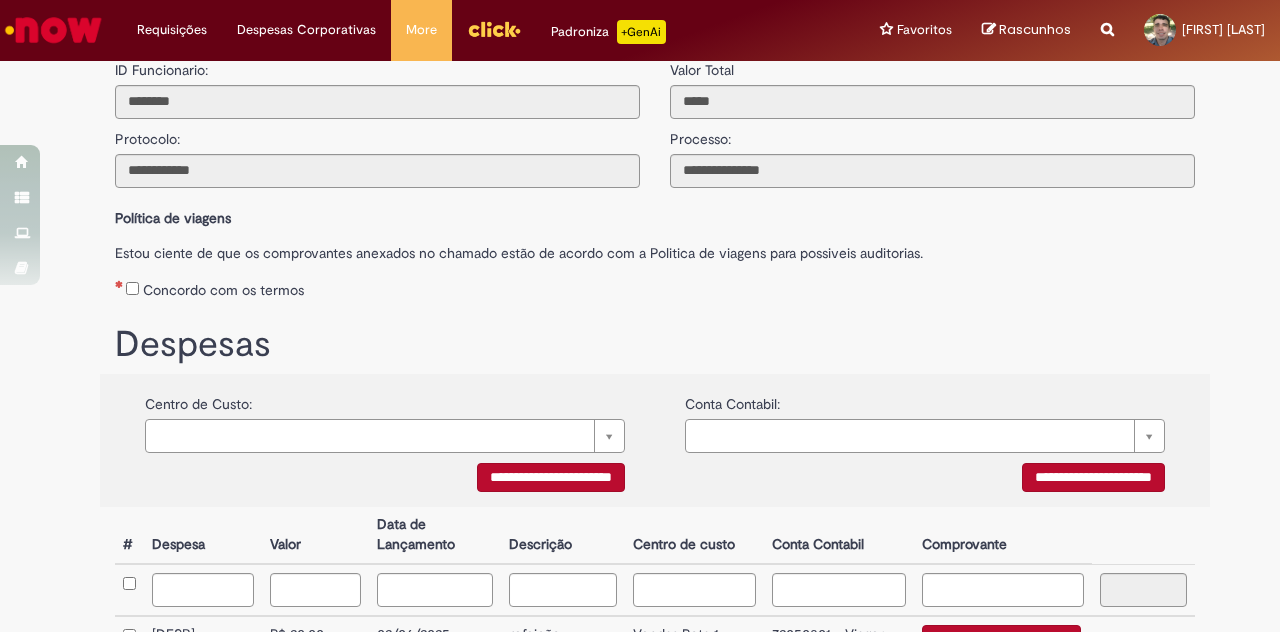 scroll, scrollTop: 0, scrollLeft: 0, axis: both 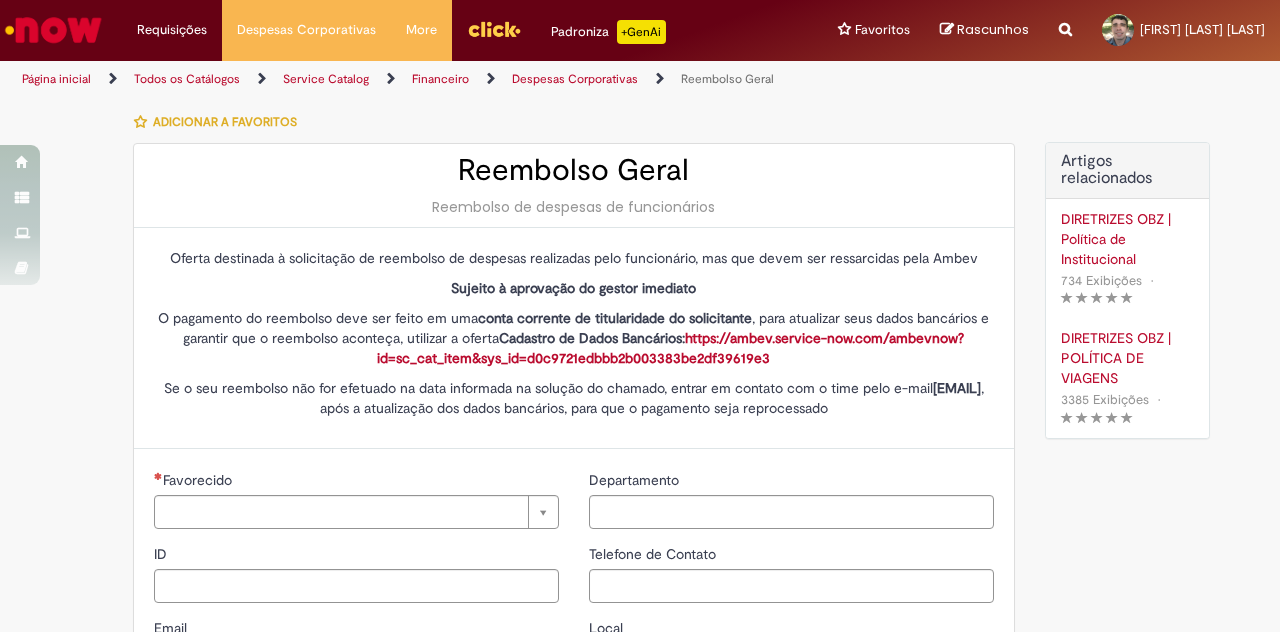type on "********" 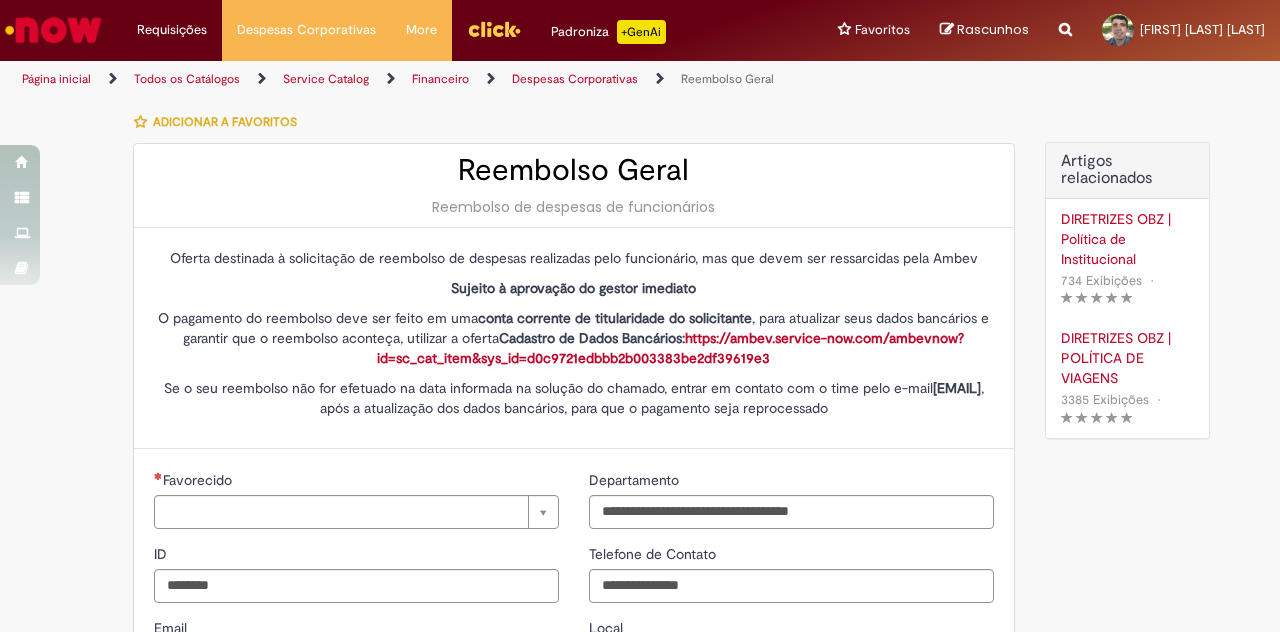type on "**********" 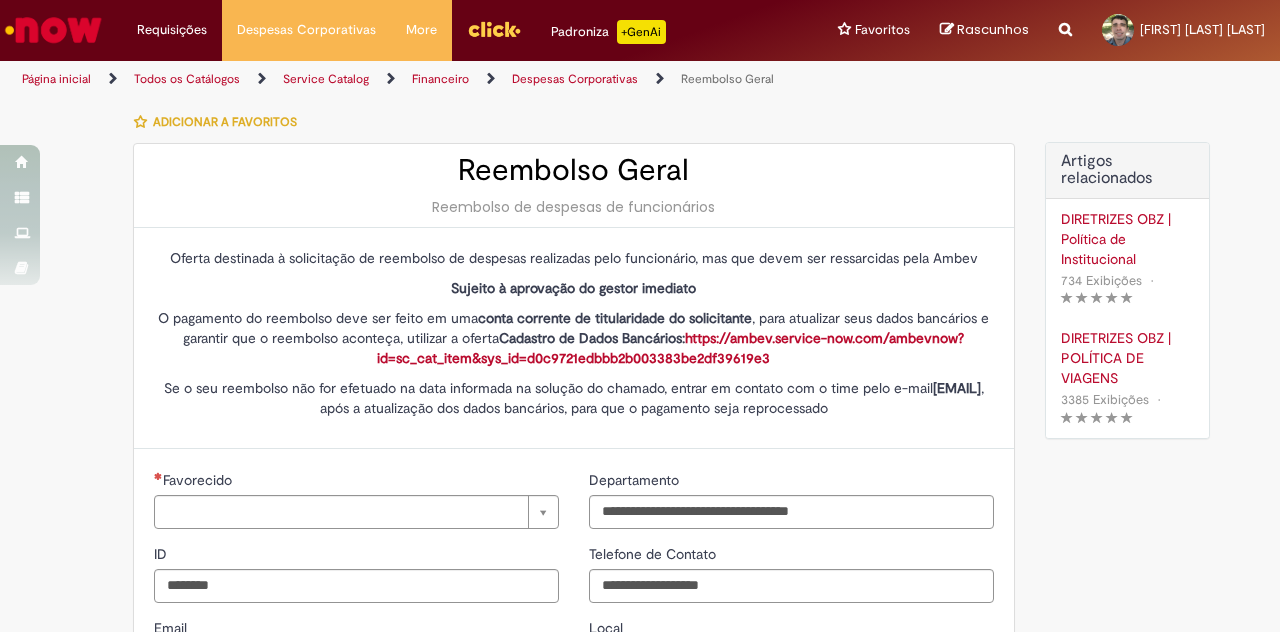 type on "**********" 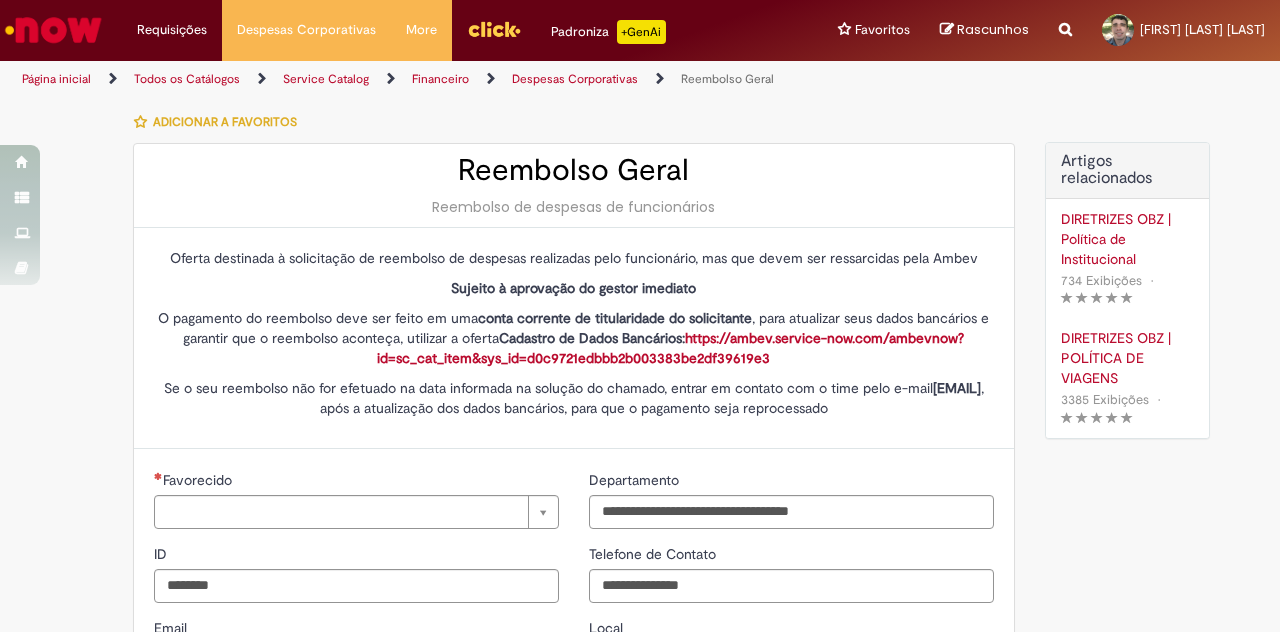 type on "**********" 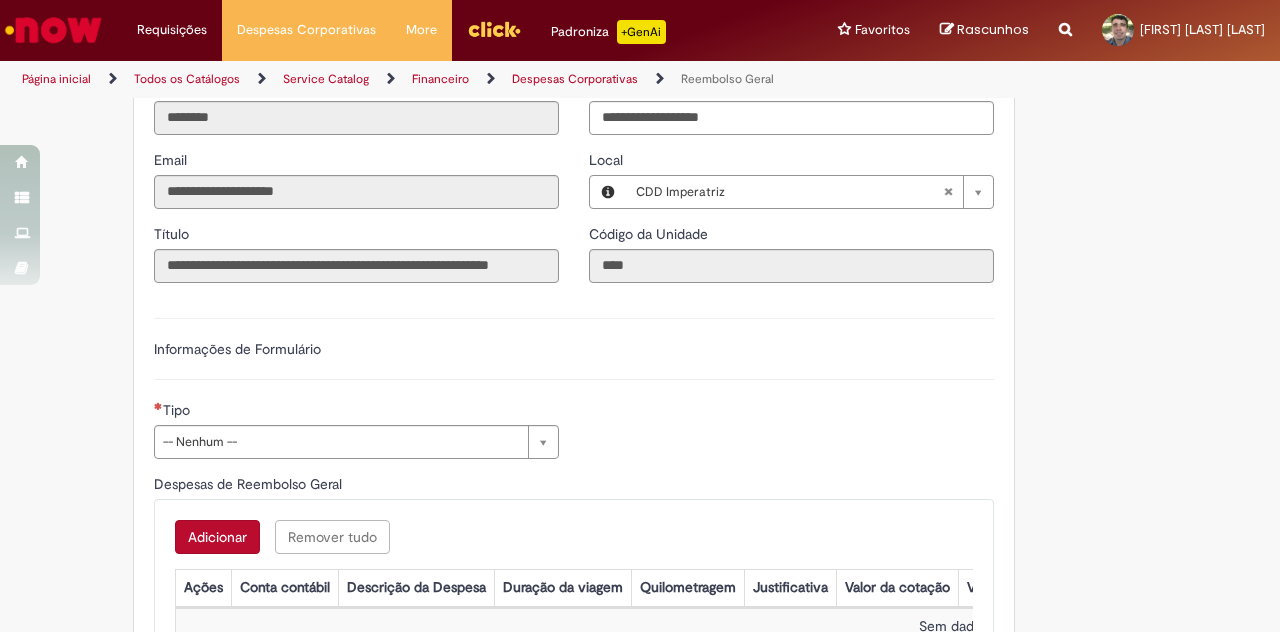 scroll, scrollTop: 500, scrollLeft: 0, axis: vertical 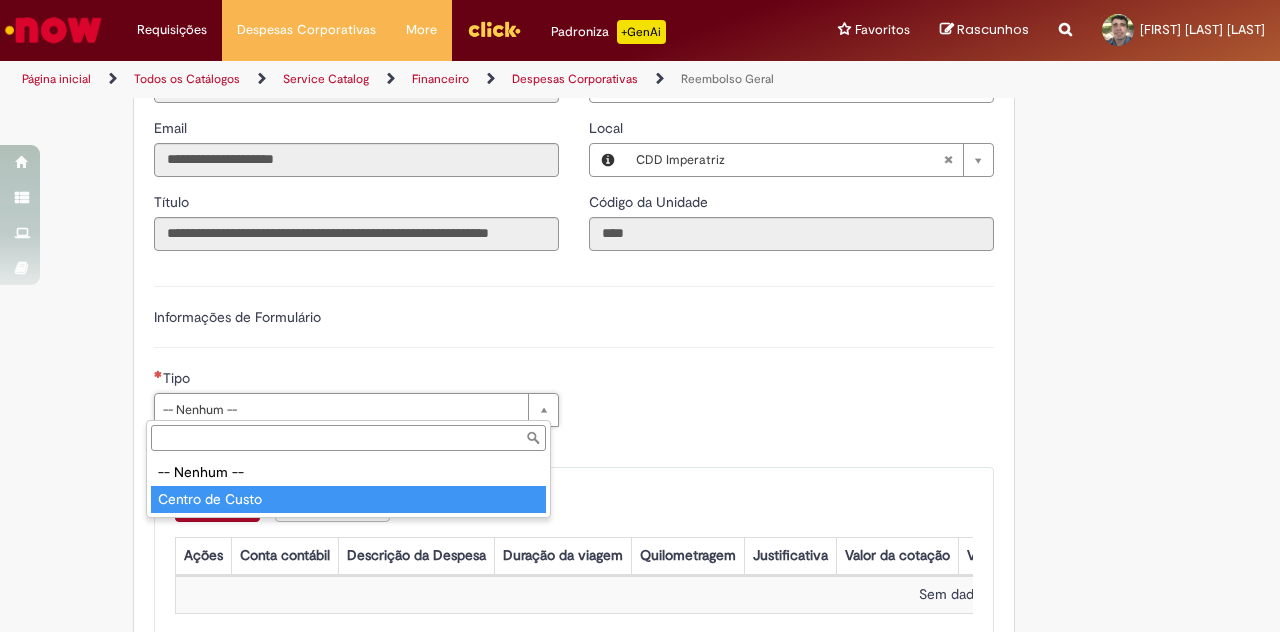type on "**********" 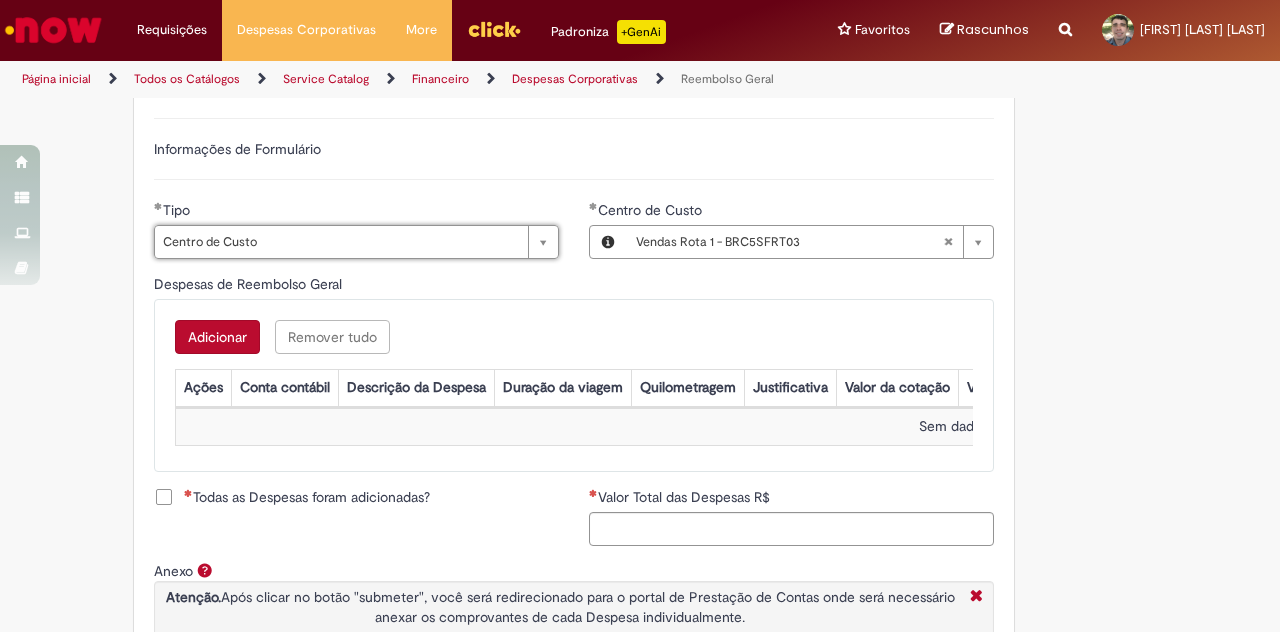 scroll, scrollTop: 700, scrollLeft: 0, axis: vertical 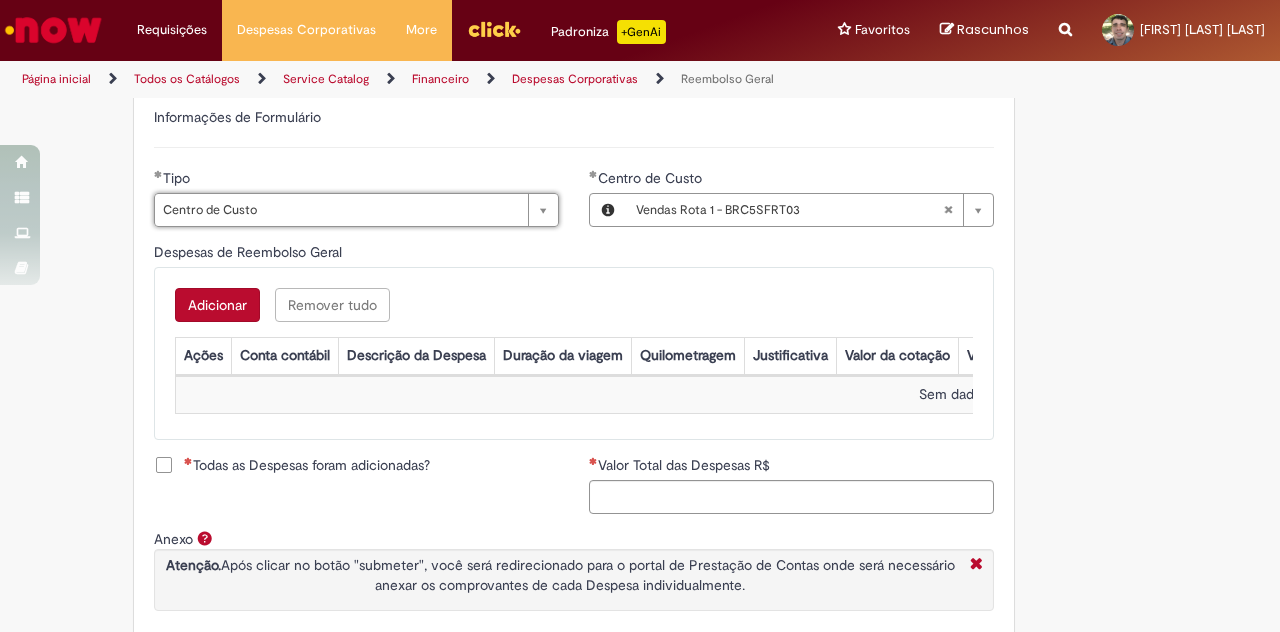click on "Adicionar" at bounding box center (217, 305) 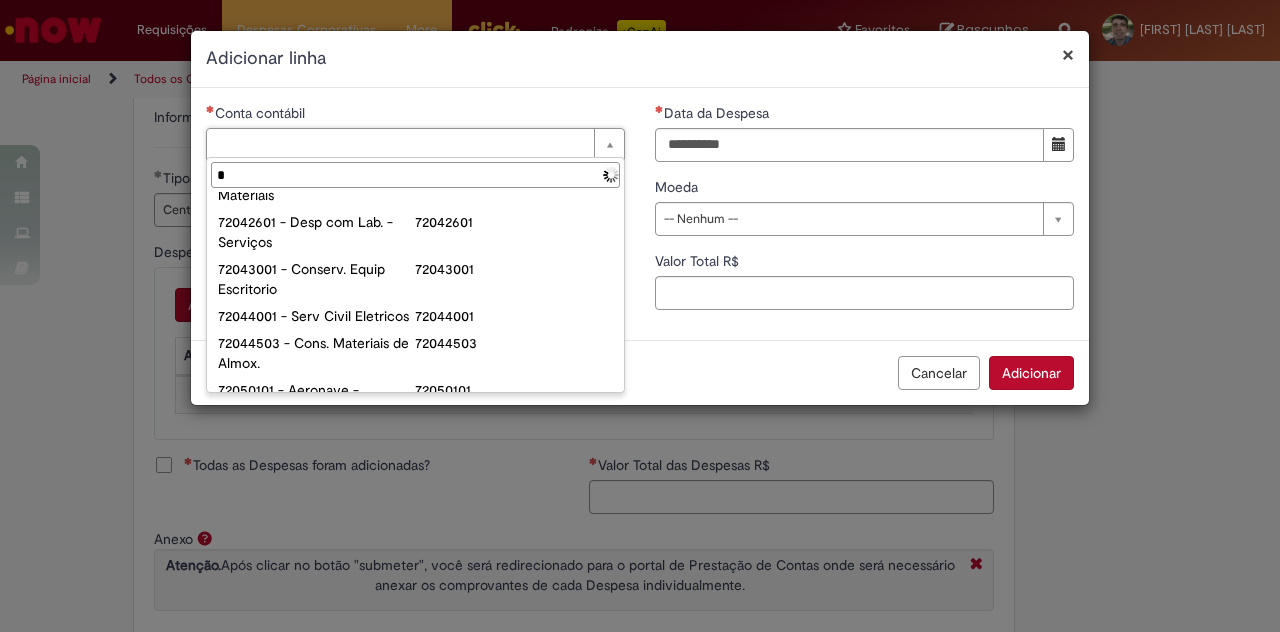 scroll, scrollTop: 0, scrollLeft: 0, axis: both 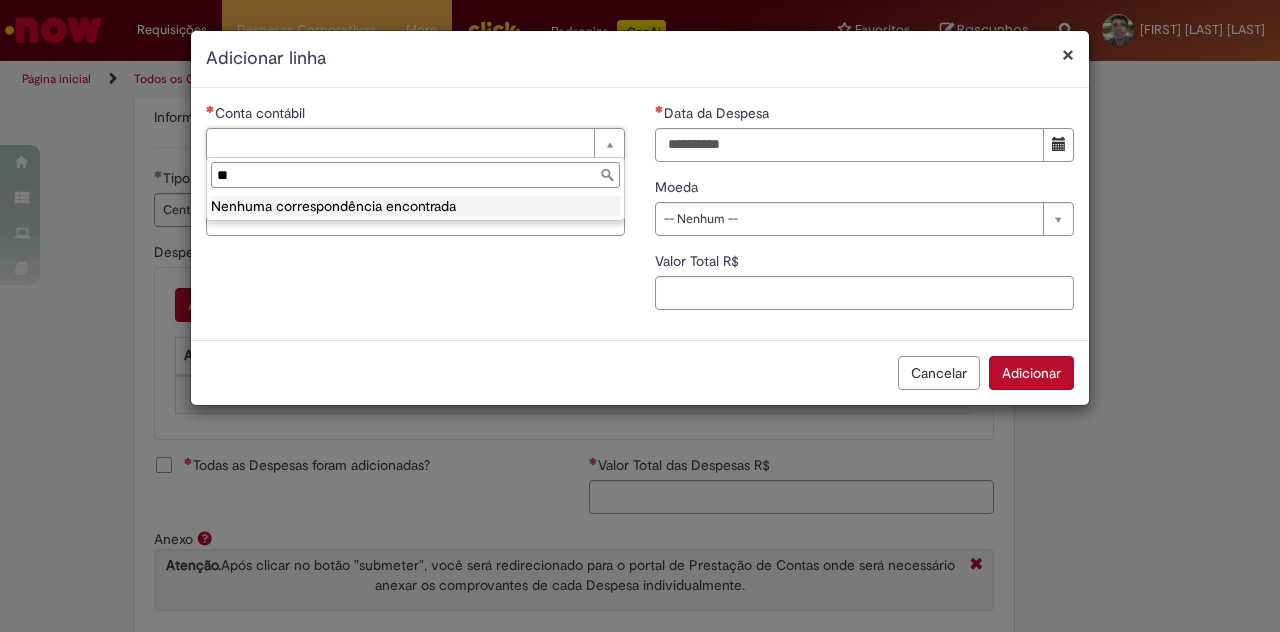 type on "*" 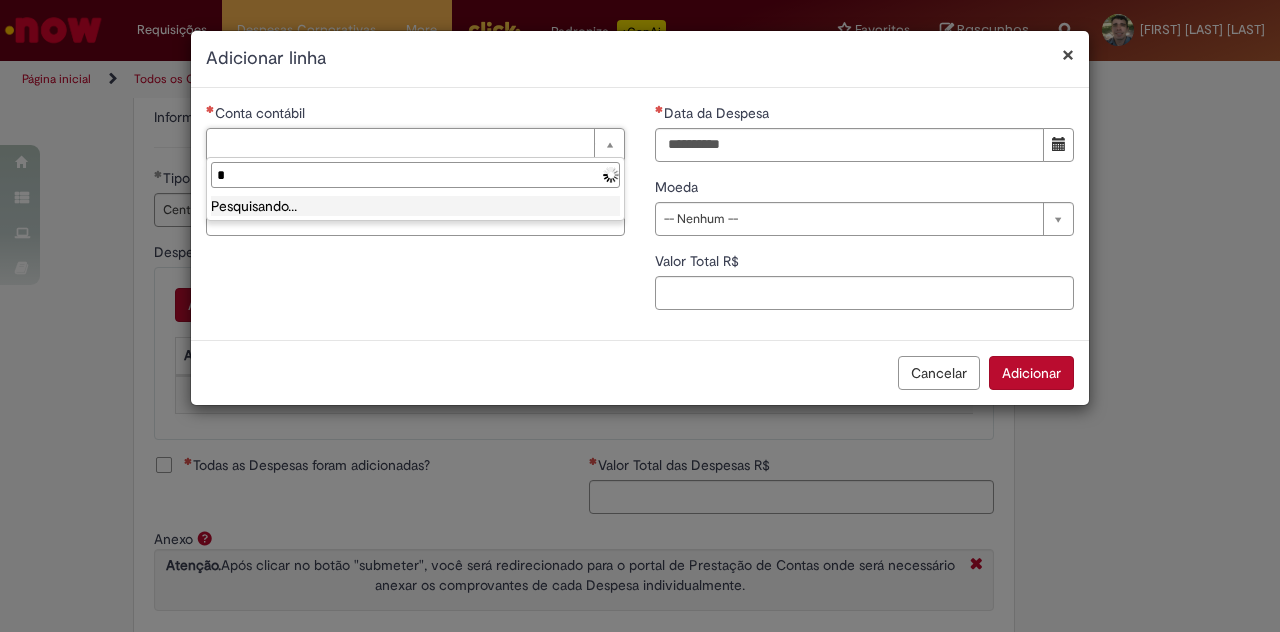 type 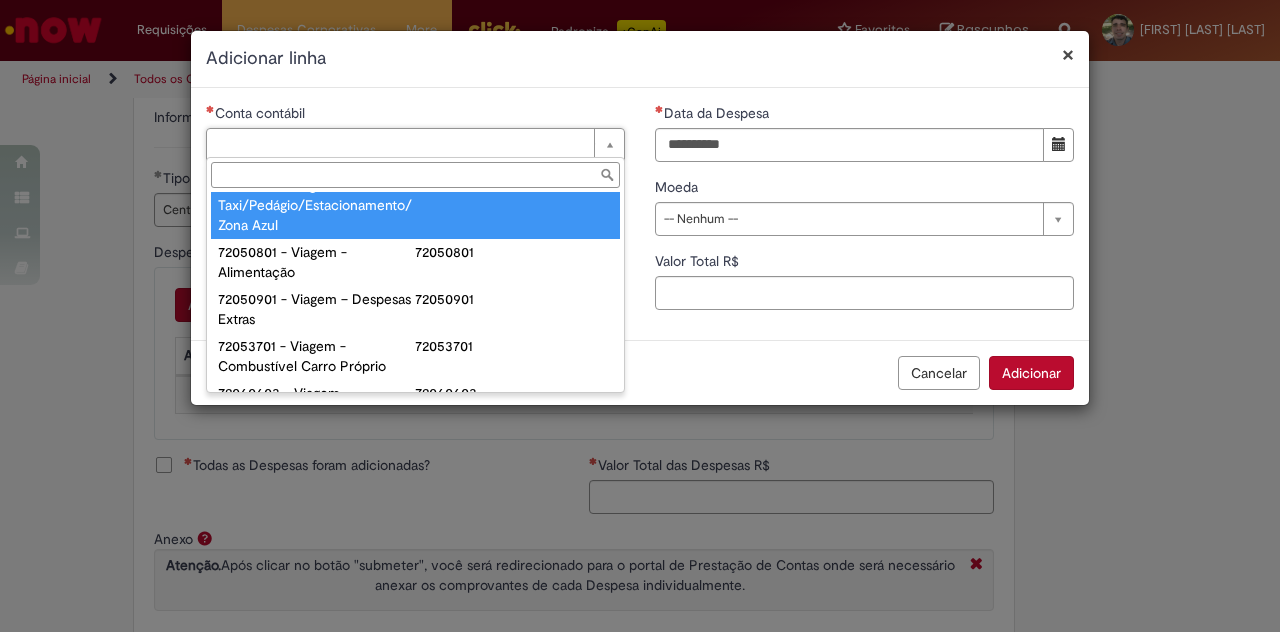 scroll, scrollTop: 1193, scrollLeft: 0, axis: vertical 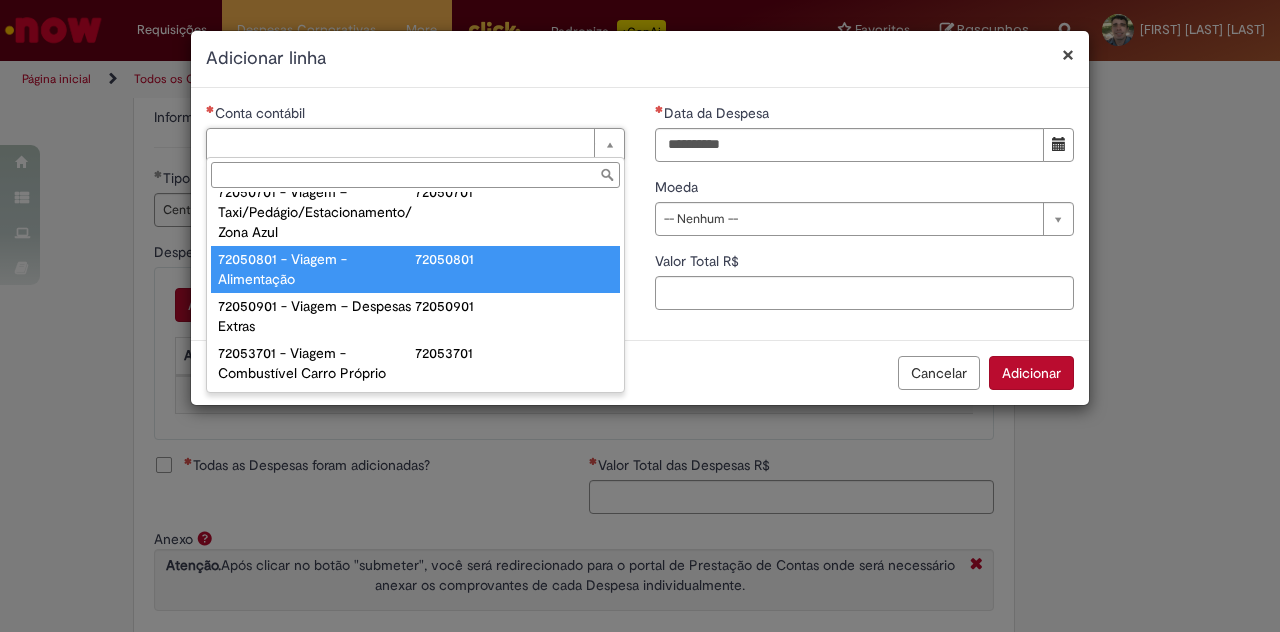 type on "**********" 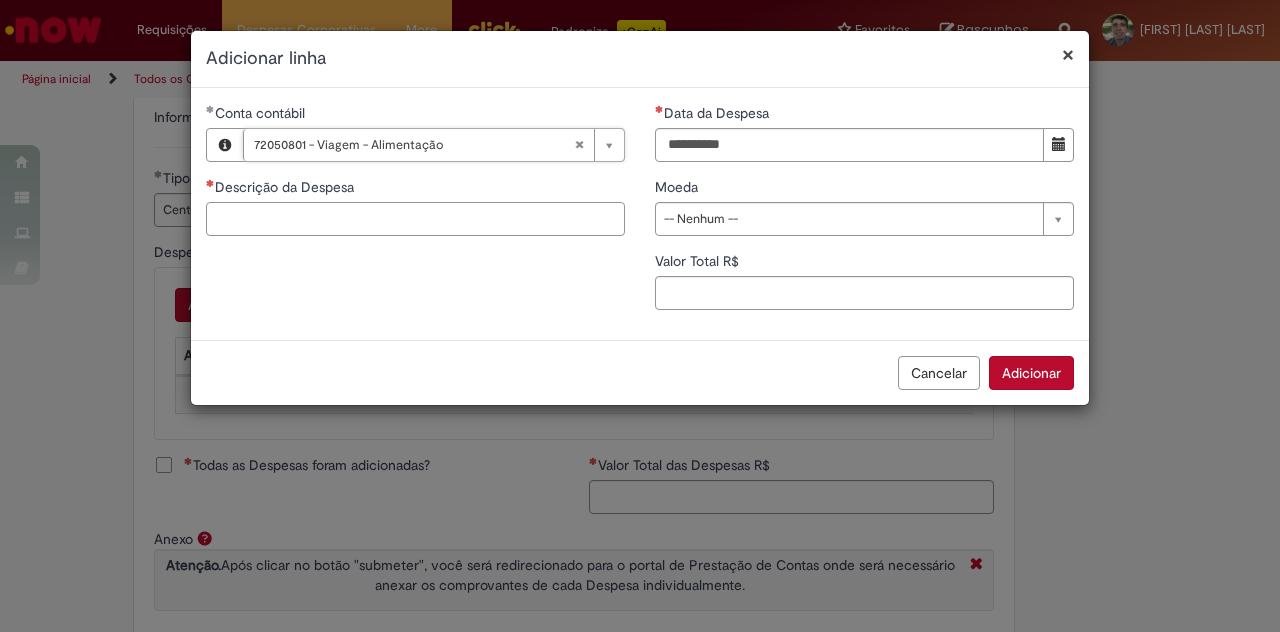 click on "Descrição da Despesa" at bounding box center [415, 219] 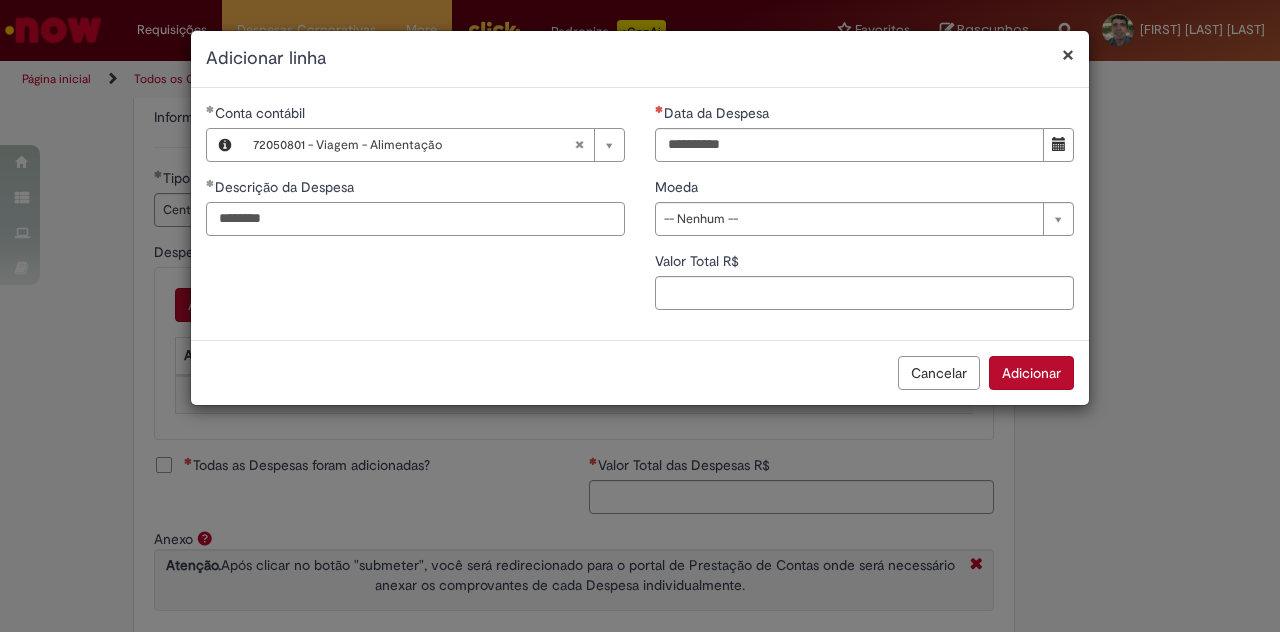 type on "********" 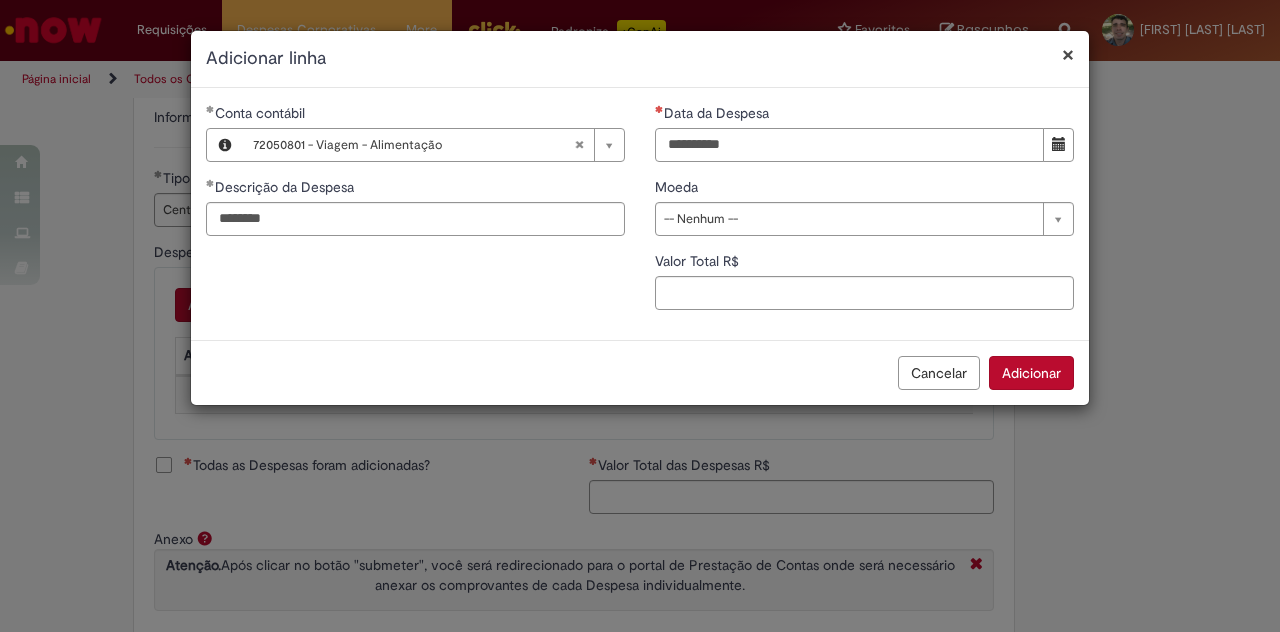 drag, startPoint x: 680, startPoint y: 138, endPoint x: 676, endPoint y: 158, distance: 20.396078 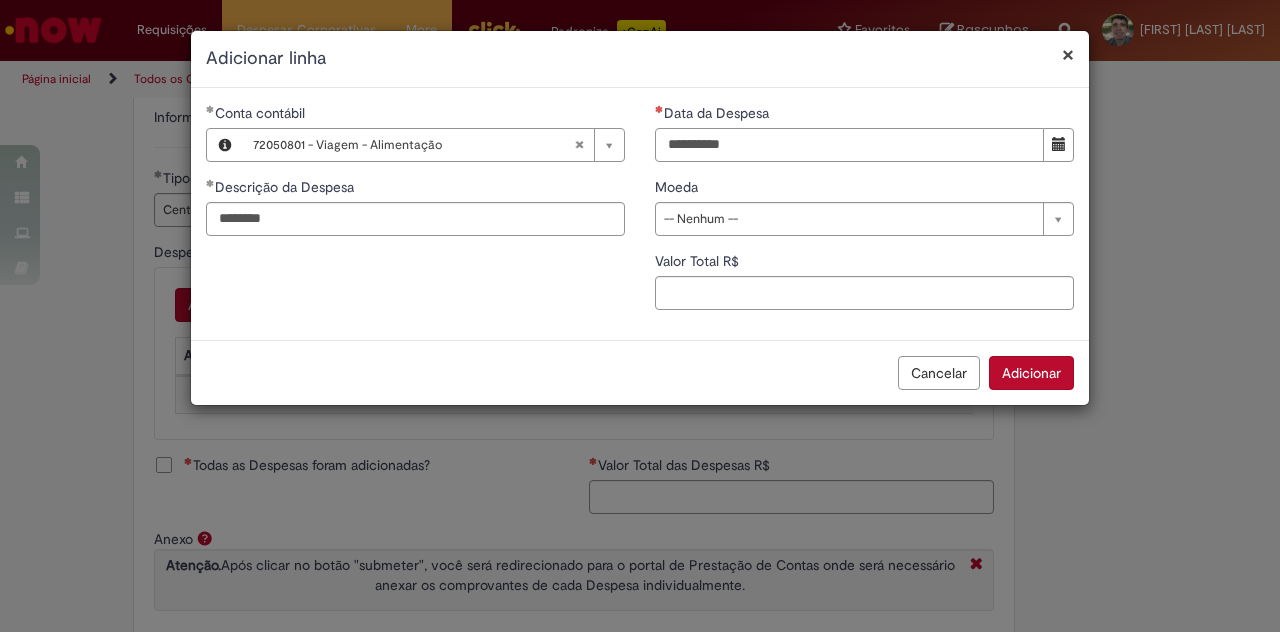 type on "**********" 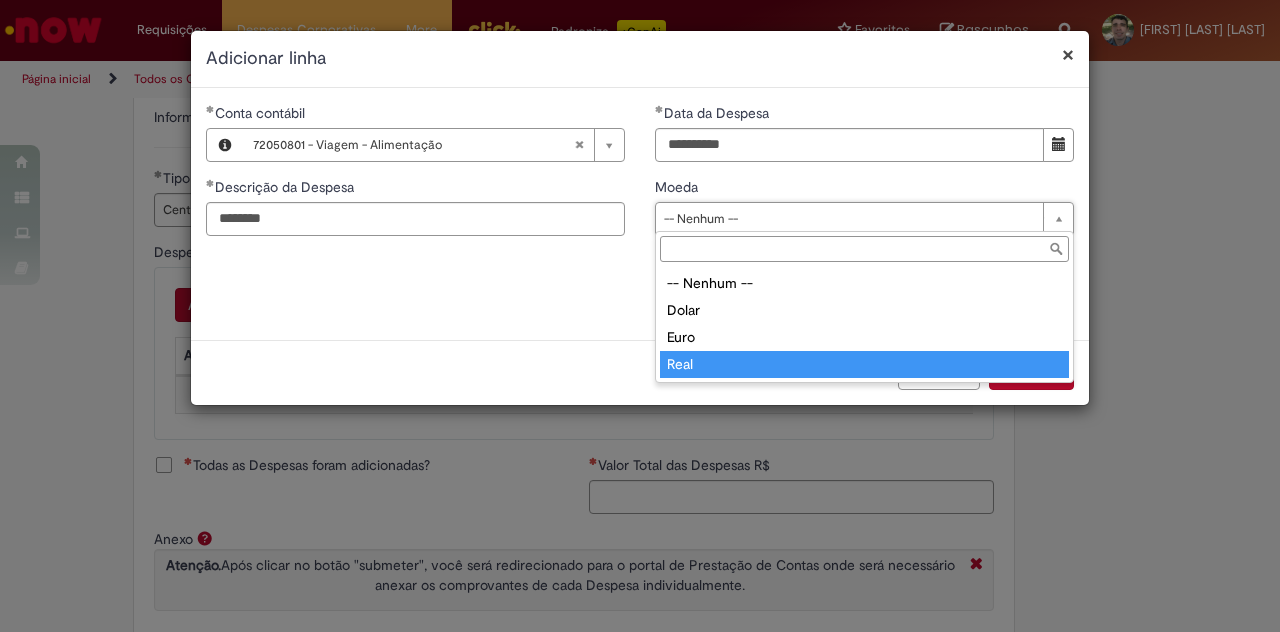 type on "****" 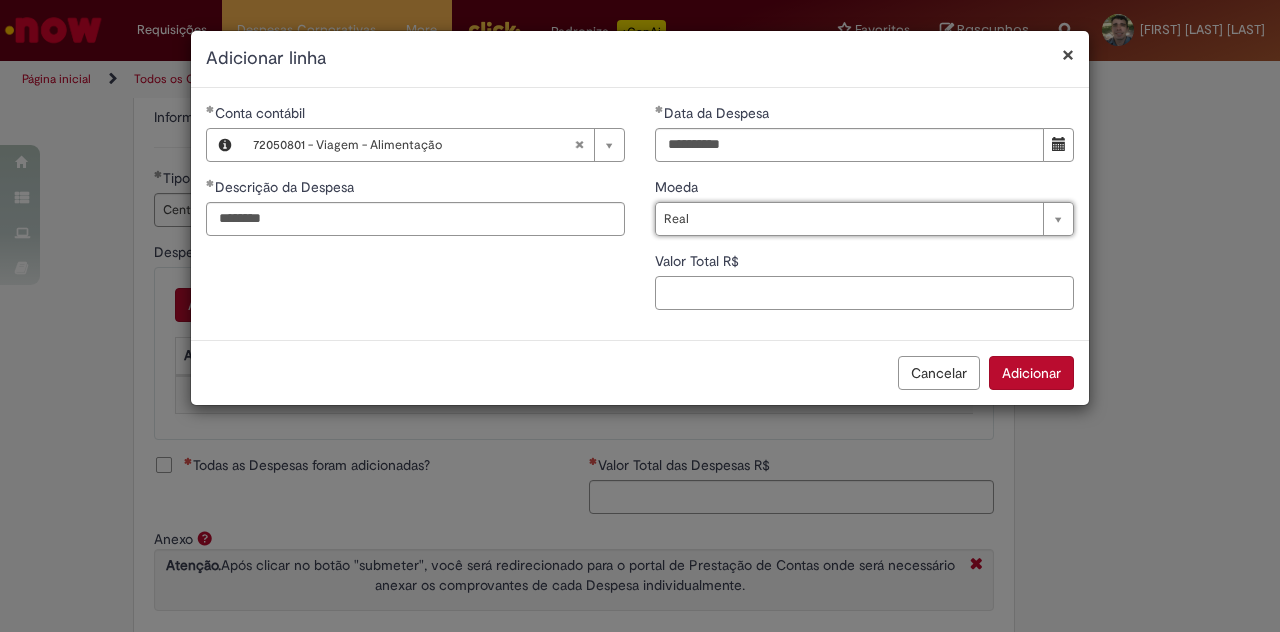 click on "Valor Total R$" at bounding box center (864, 293) 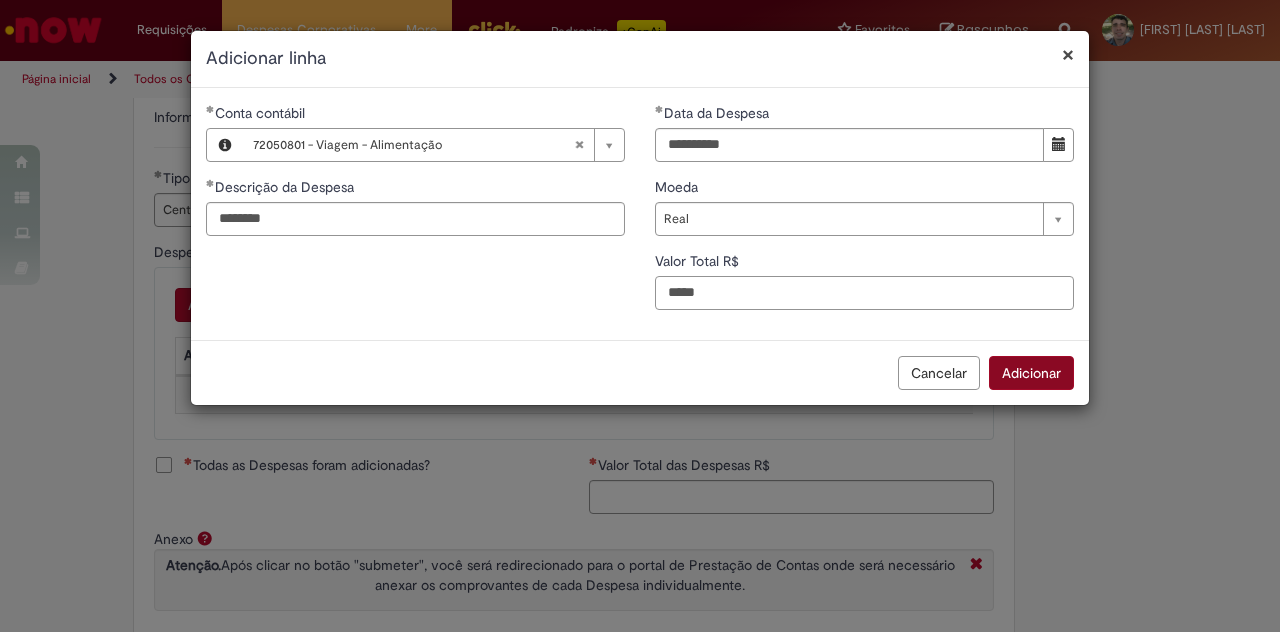 type on "*****" 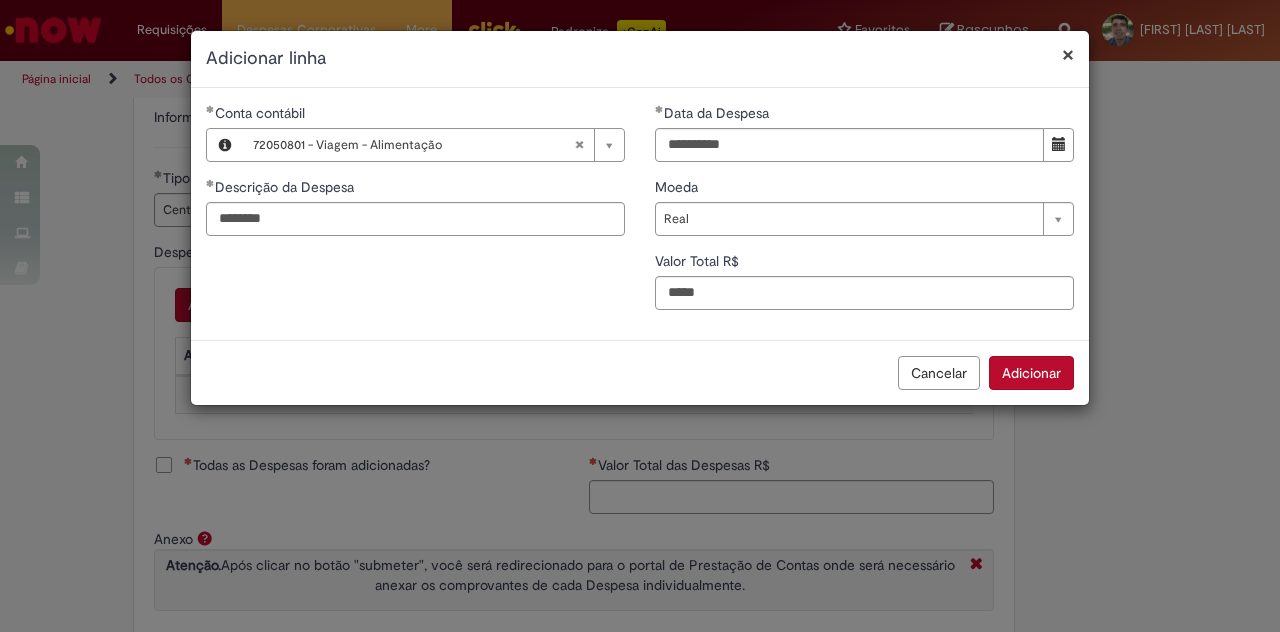 click on "Adicionar" at bounding box center [1031, 373] 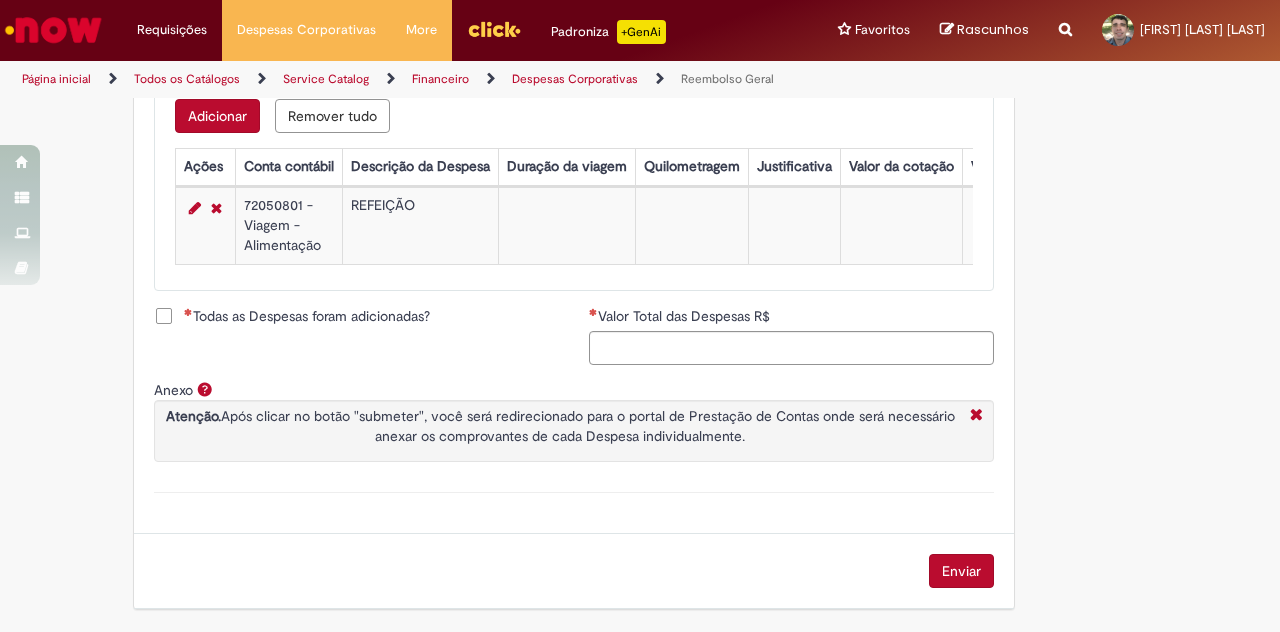 scroll, scrollTop: 896, scrollLeft: 0, axis: vertical 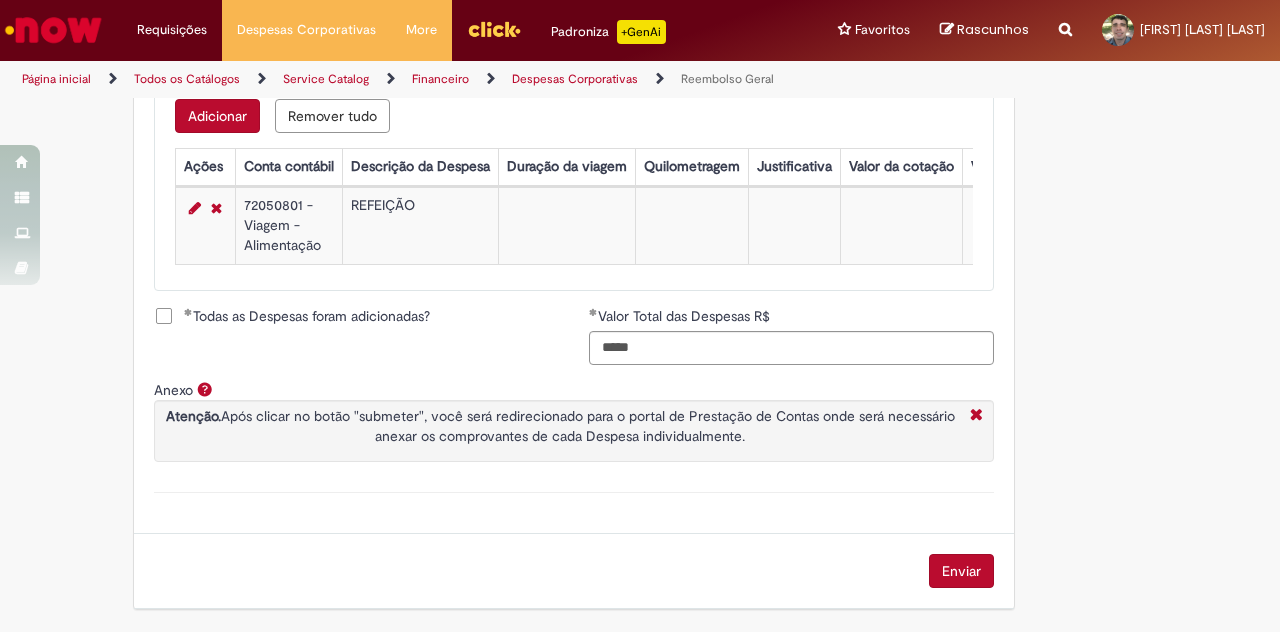 click on "Enviar" at bounding box center [961, 571] 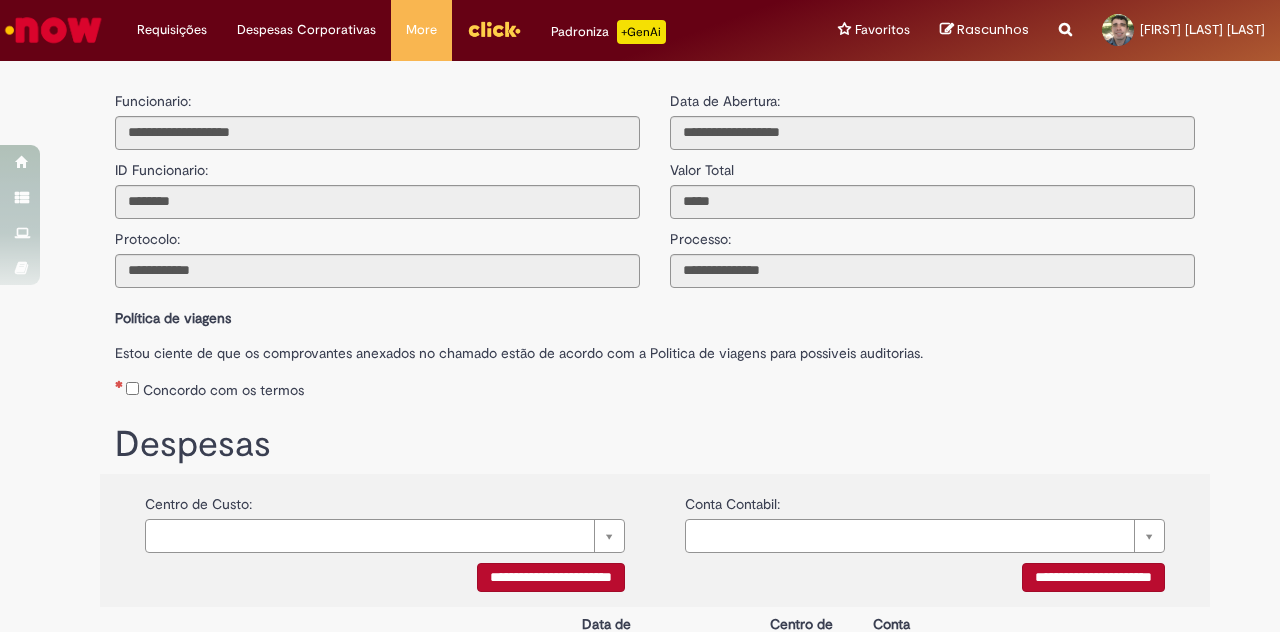 scroll, scrollTop: 0, scrollLeft: 0, axis: both 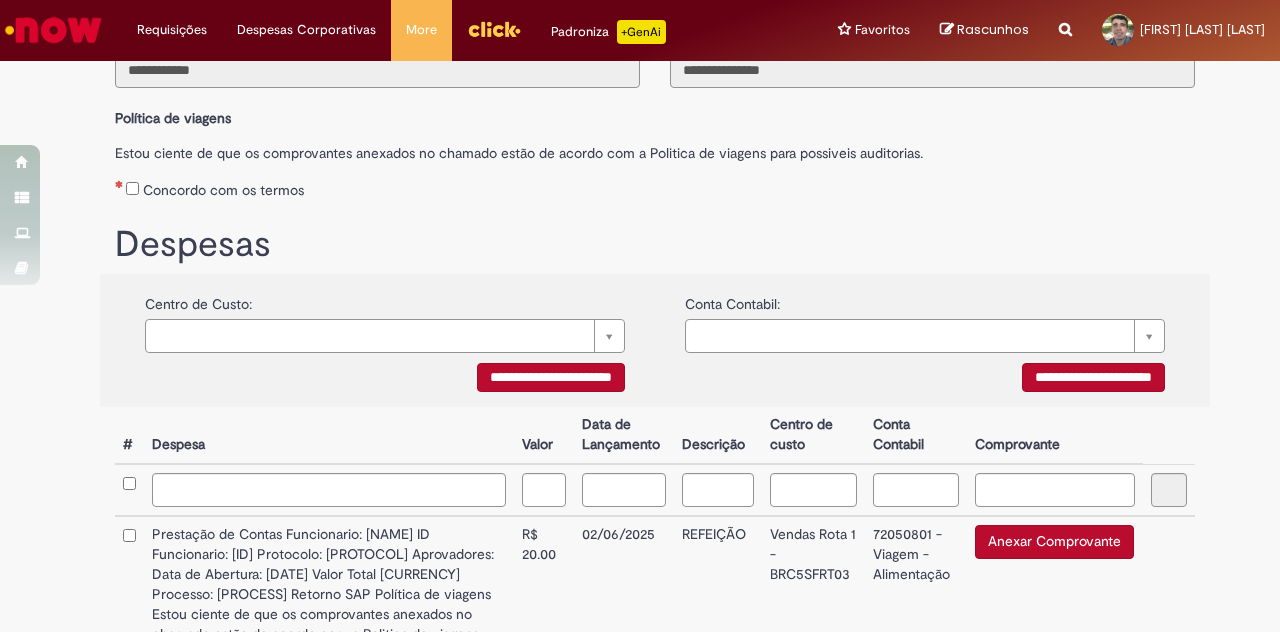 click on "DESP0826194" at bounding box center (329, 634) 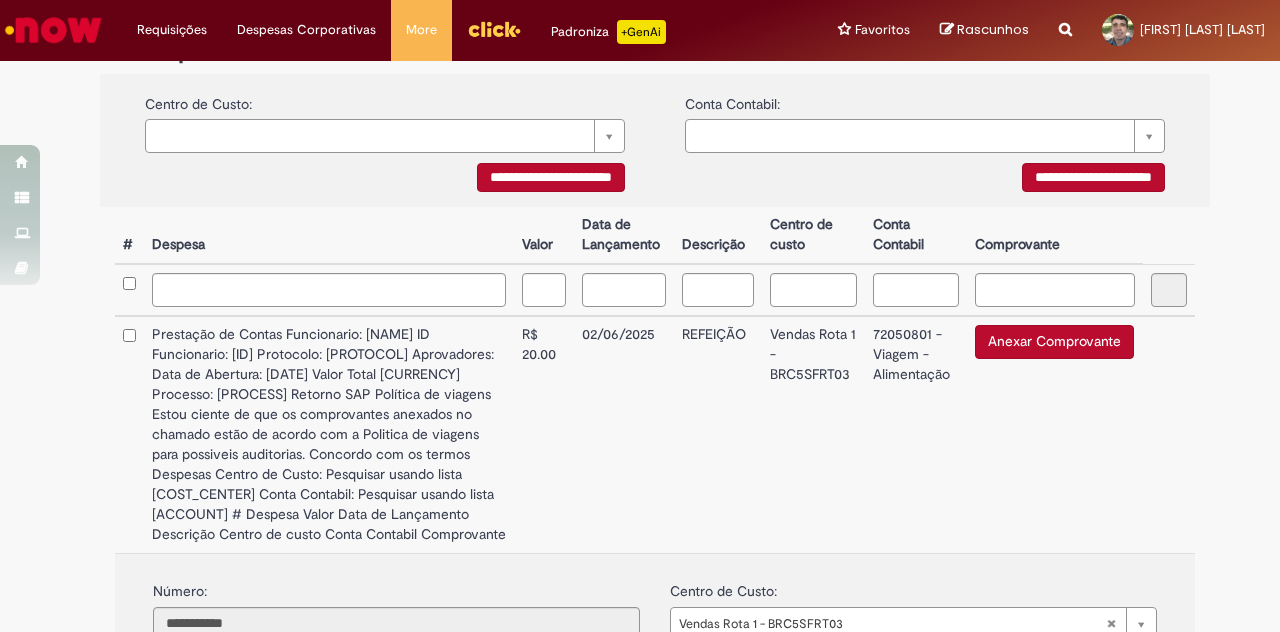 scroll, scrollTop: 500, scrollLeft: 0, axis: vertical 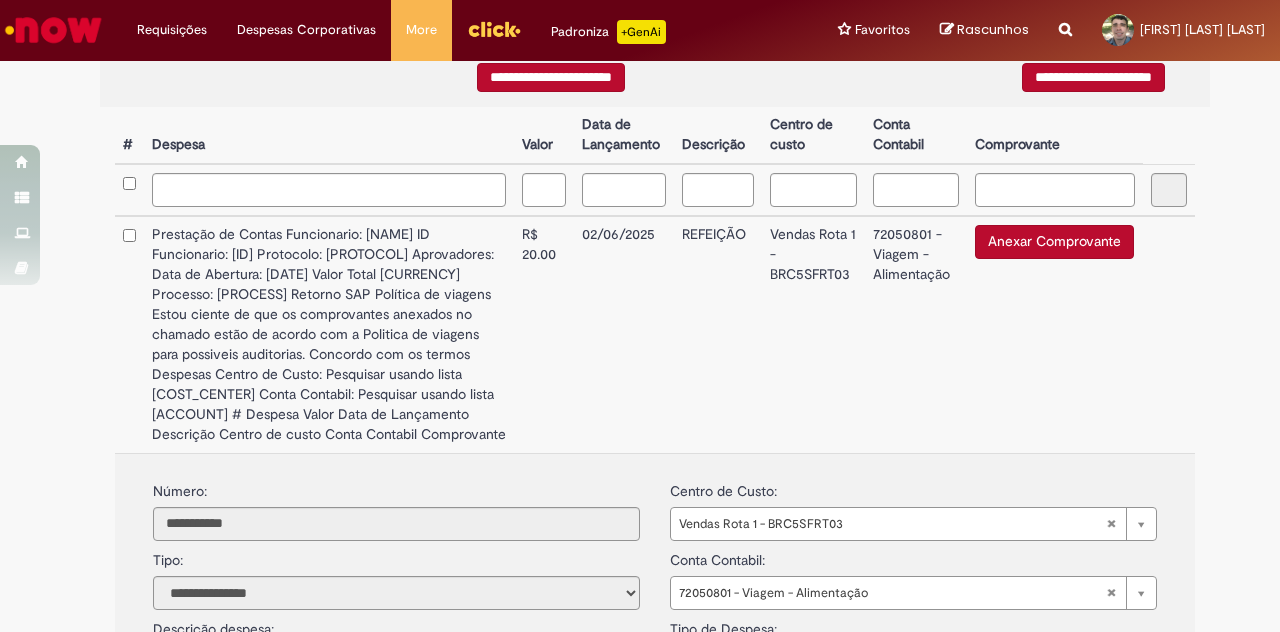 click on "**********" at bounding box center [913, 662] 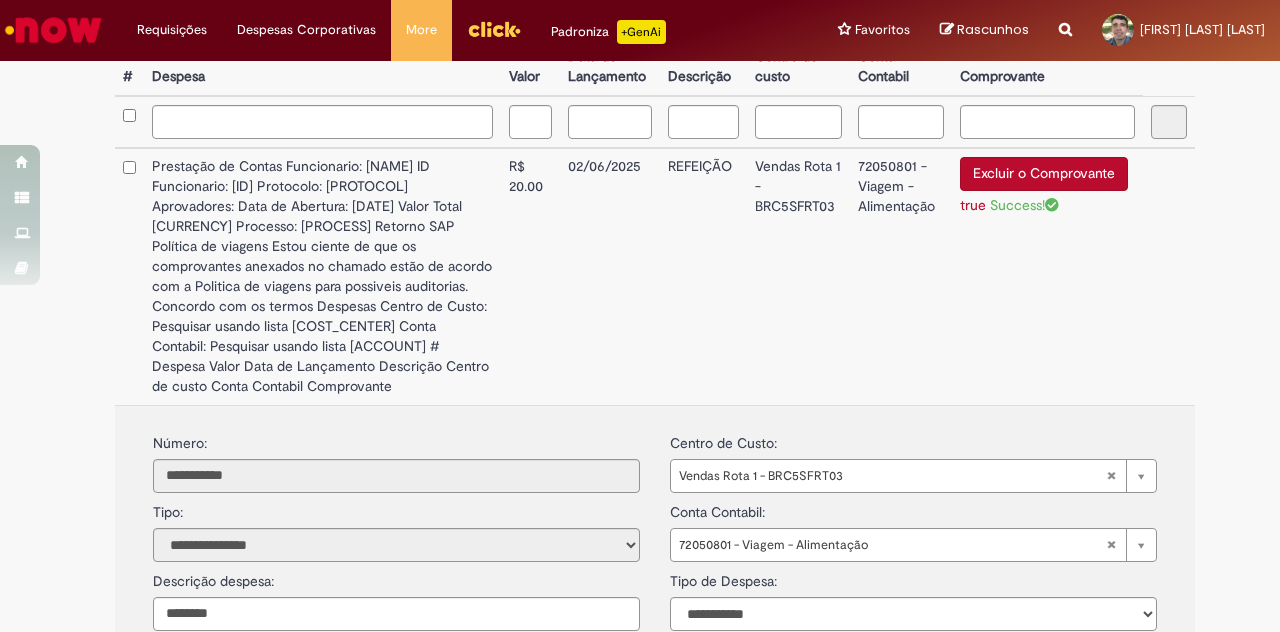 scroll, scrollTop: 600, scrollLeft: 0, axis: vertical 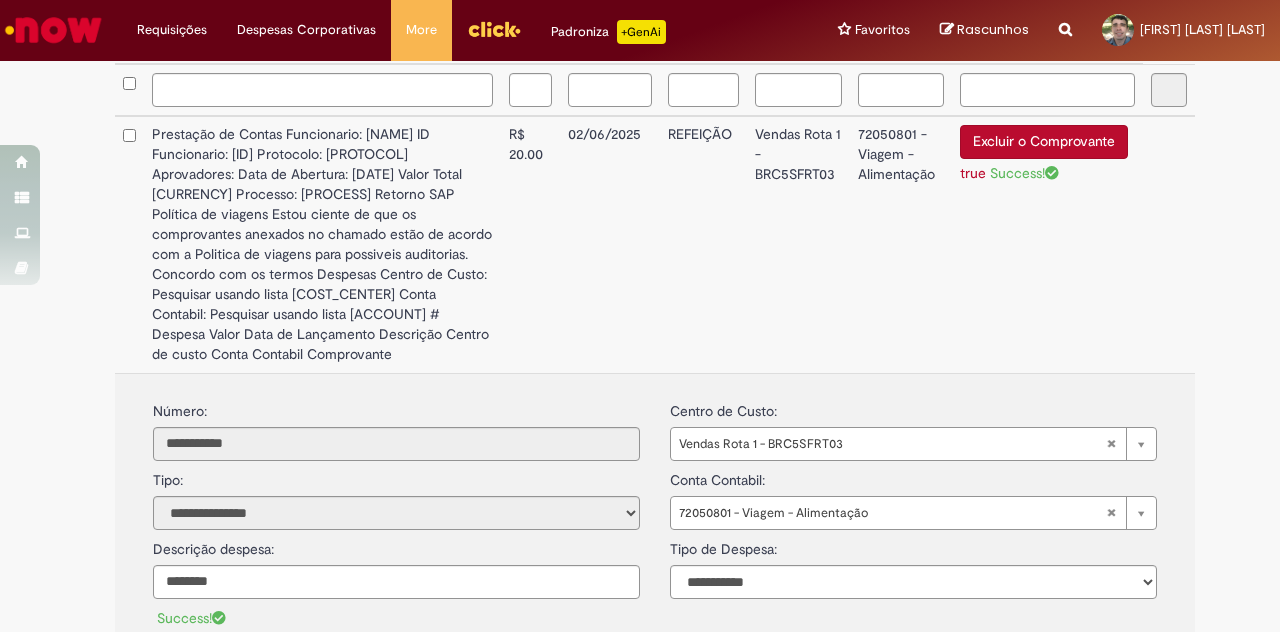 click on "**********" at bounding box center [1091, 686] 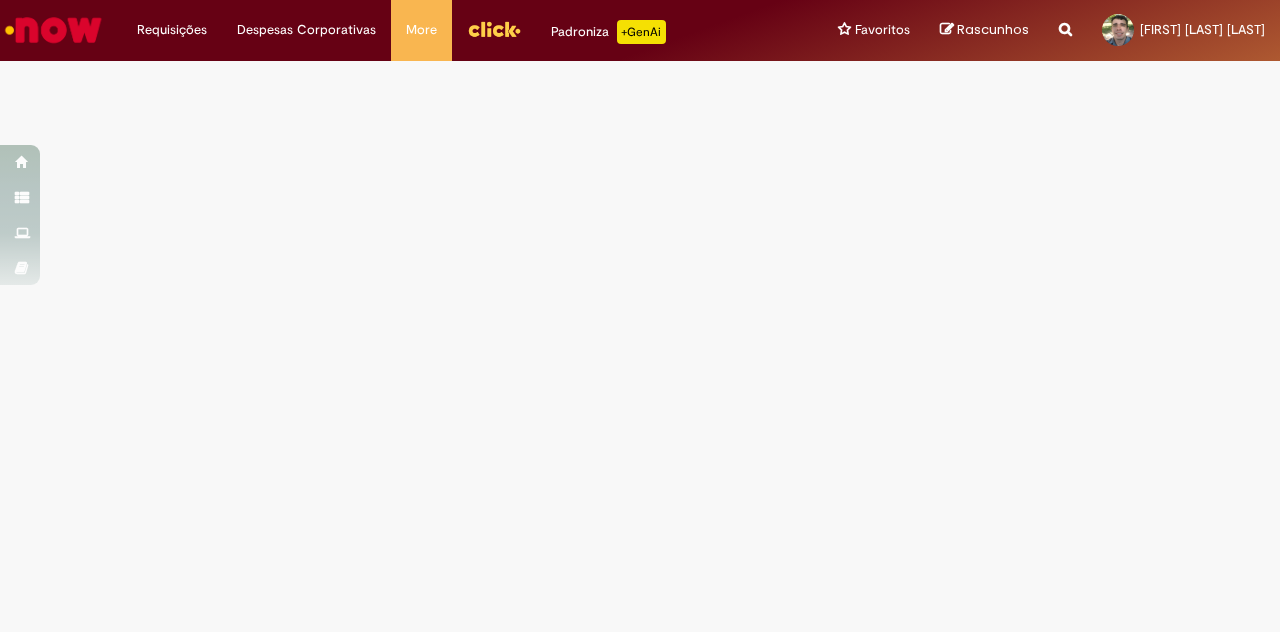 select on "*" 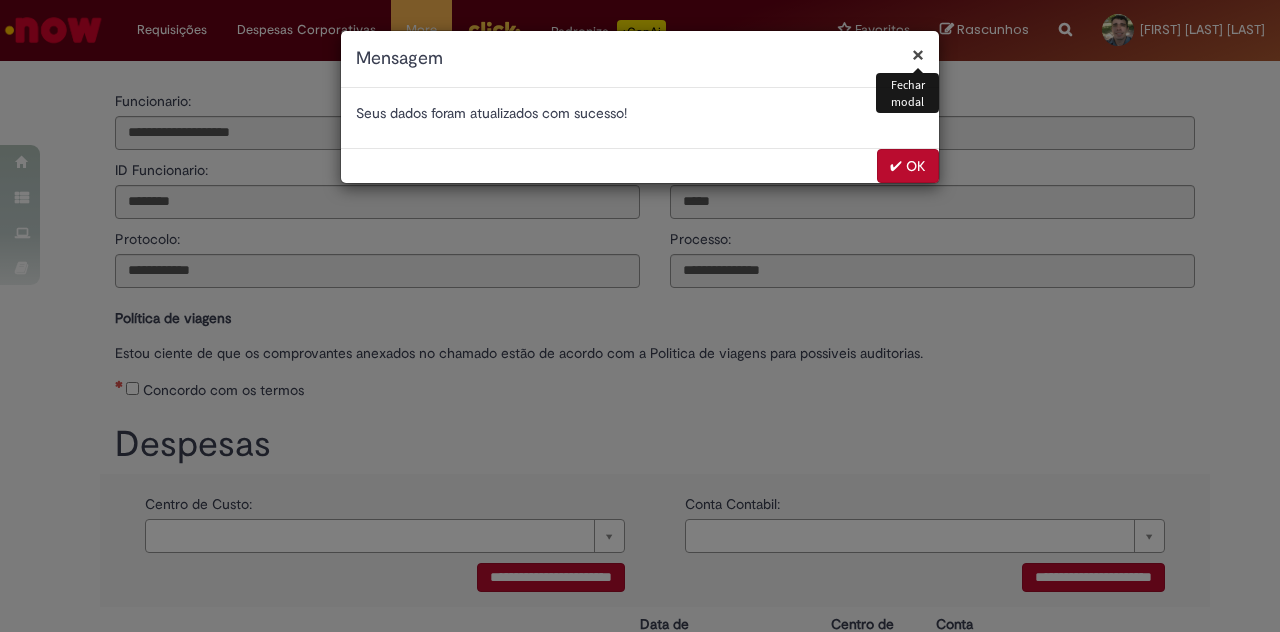 click on "✔ OK" at bounding box center (908, 166) 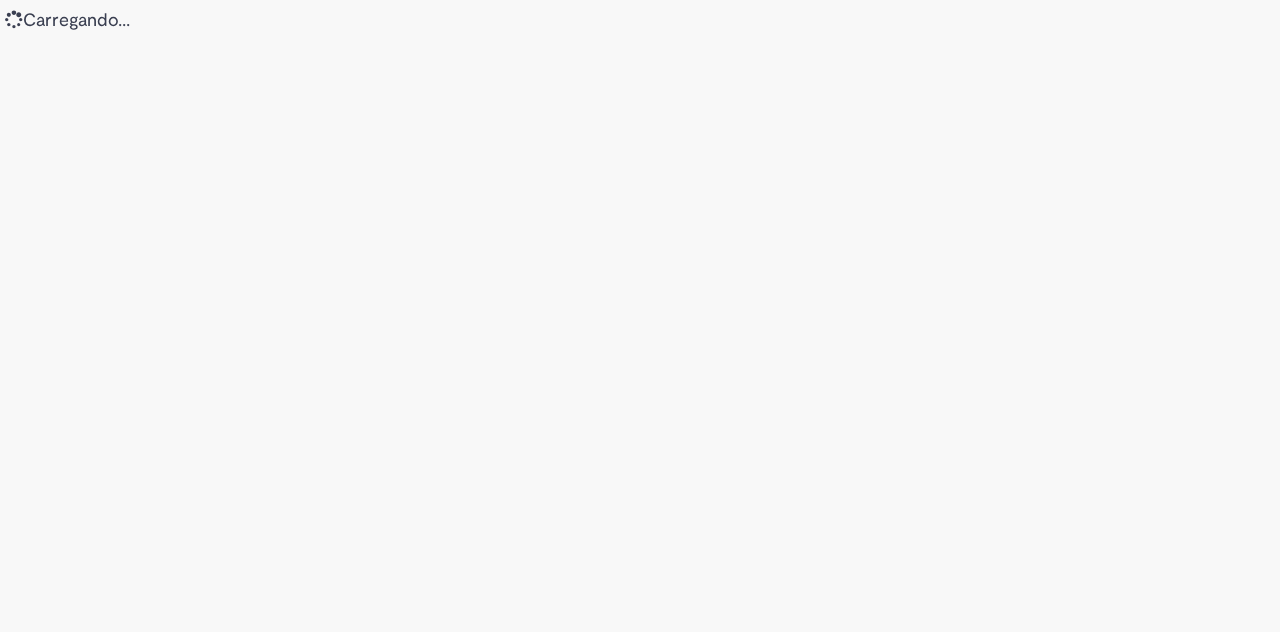 scroll, scrollTop: 0, scrollLeft: 0, axis: both 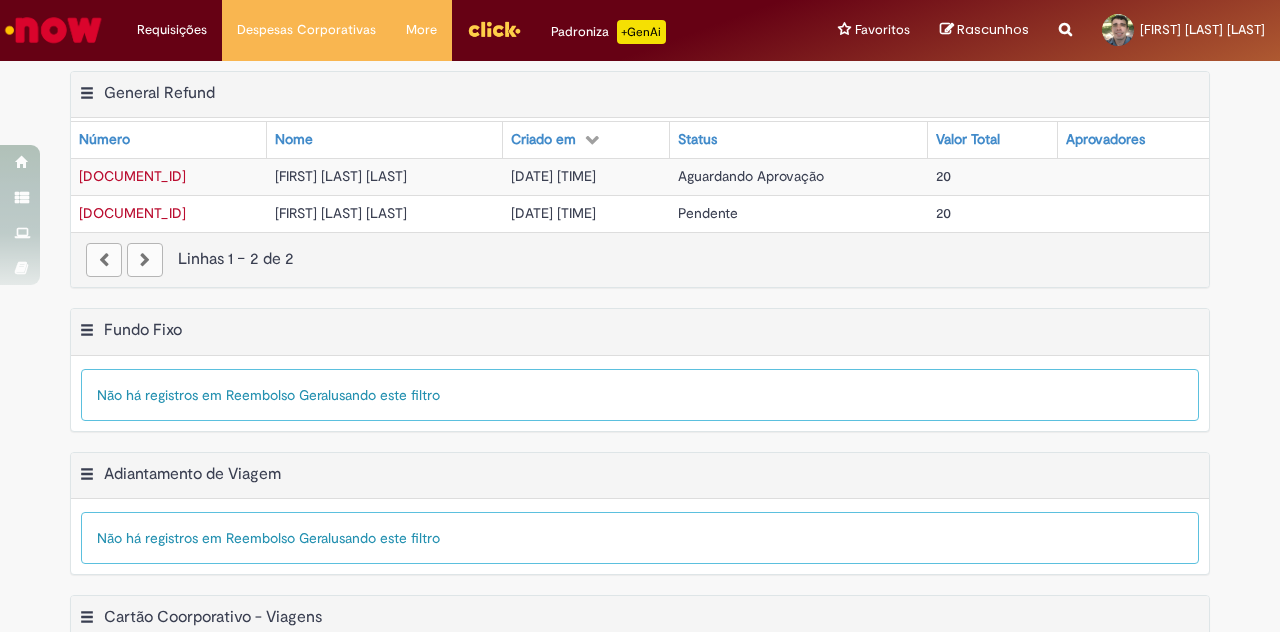click on "Aguardando Aprovação" at bounding box center (751, 176) 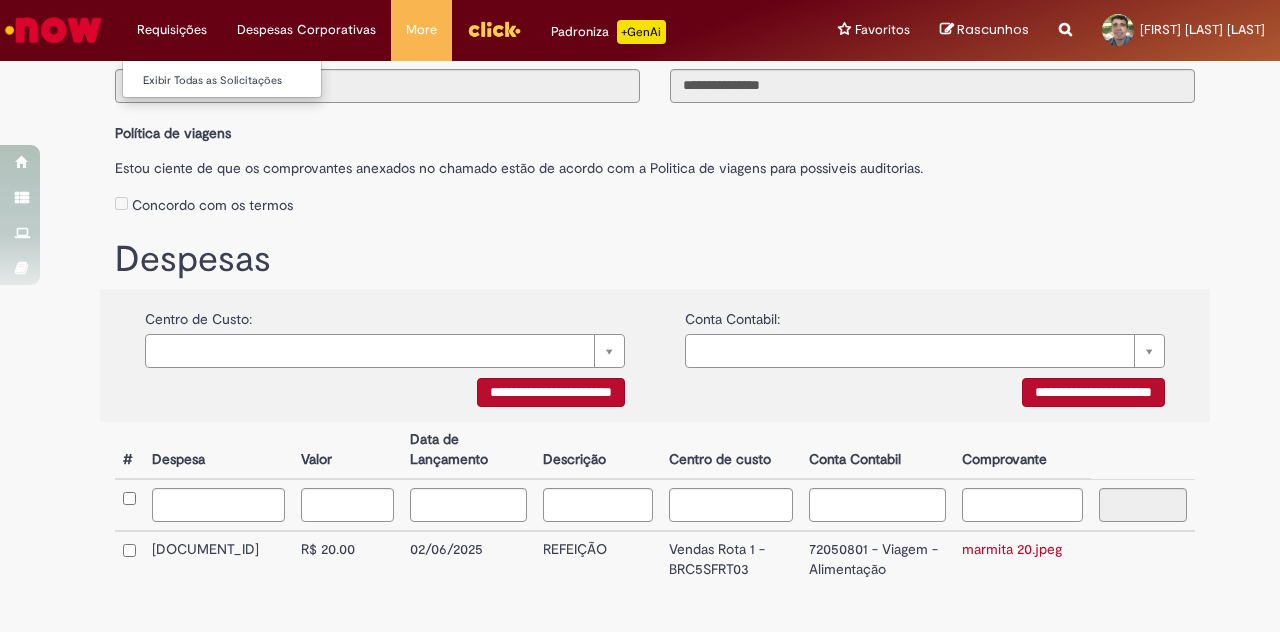scroll, scrollTop: 64, scrollLeft: 0, axis: vertical 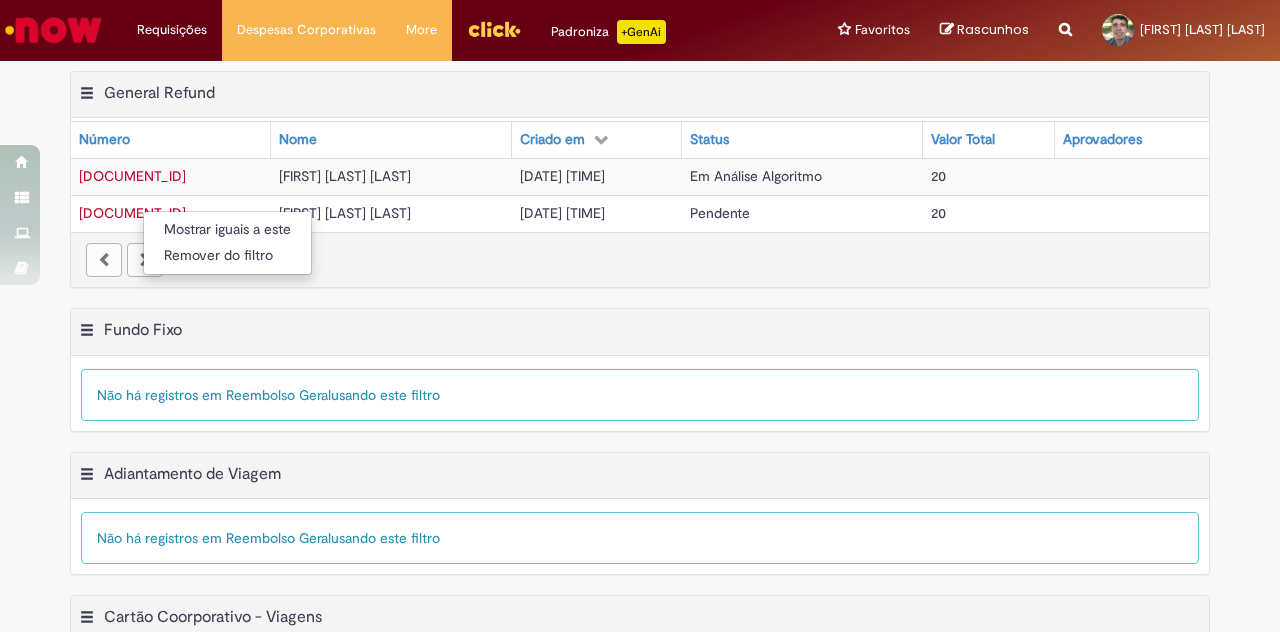 click on "Mostrar iguais a este Remover do filtro" at bounding box center [640, 316] 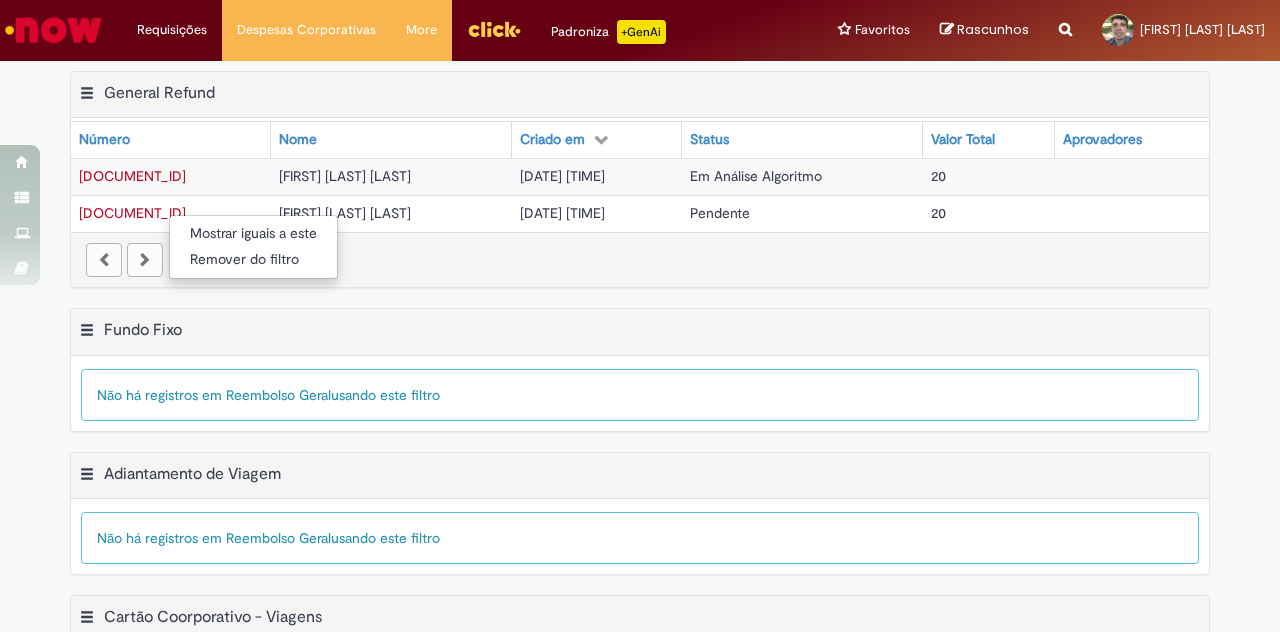 click on "Mostrar iguais a este Remover do filtro" at bounding box center [640, 316] 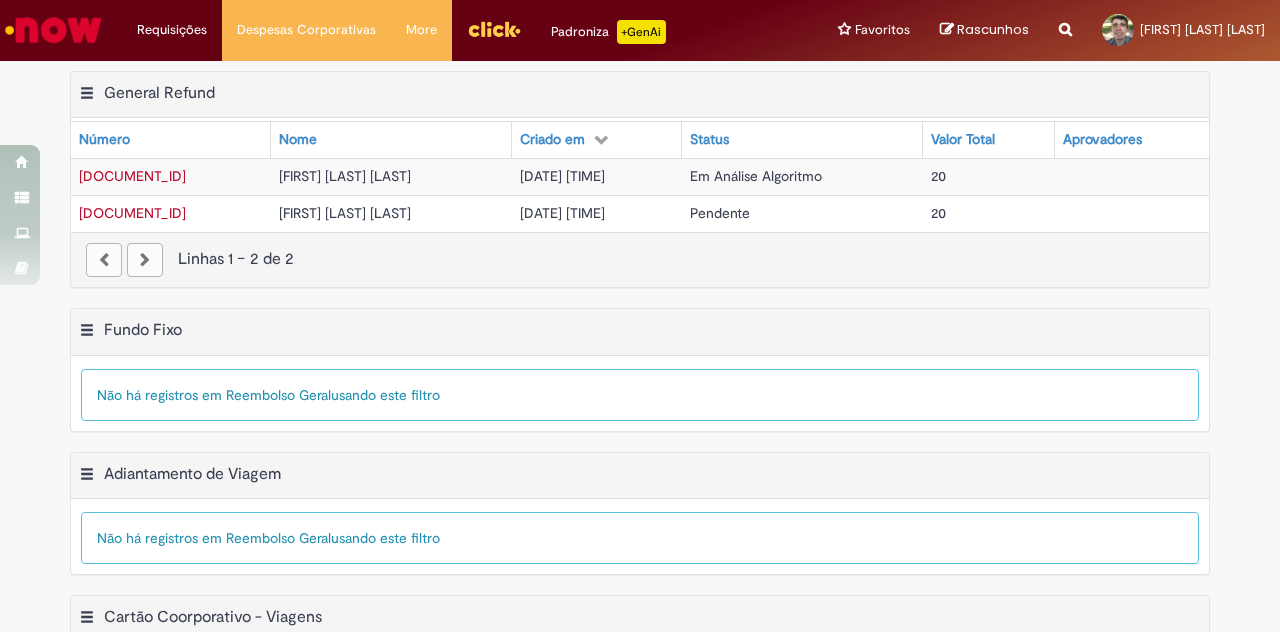 click on "[DATE] [TIME]" at bounding box center (562, 213) 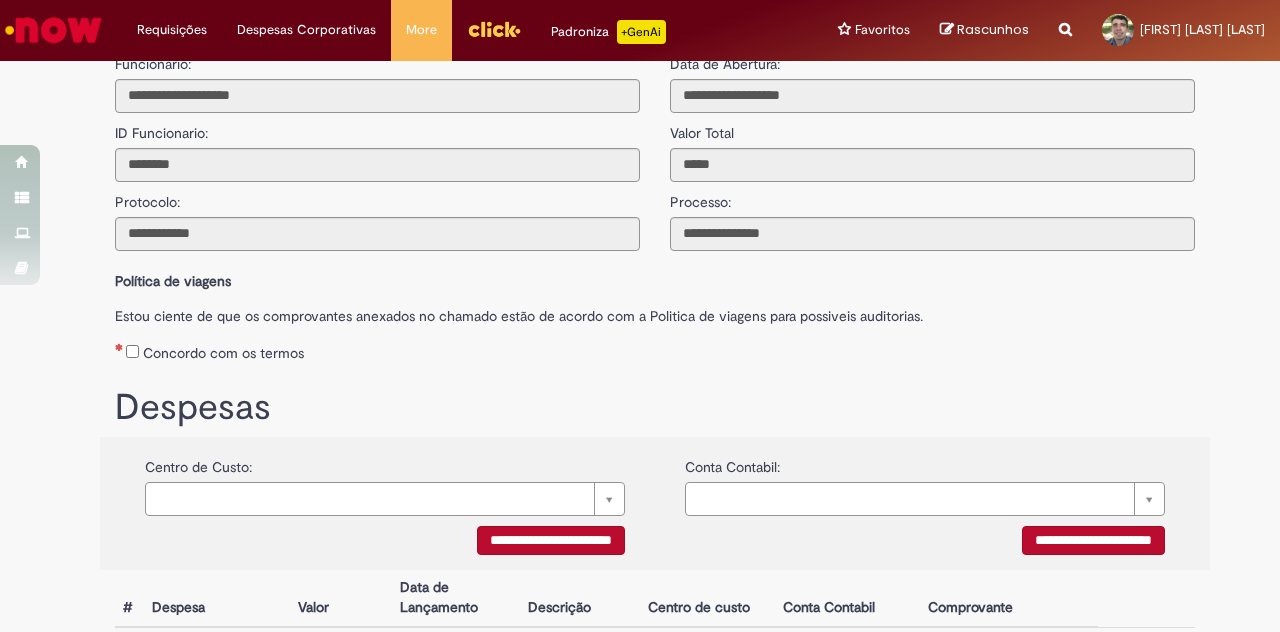 scroll, scrollTop: 27, scrollLeft: 0, axis: vertical 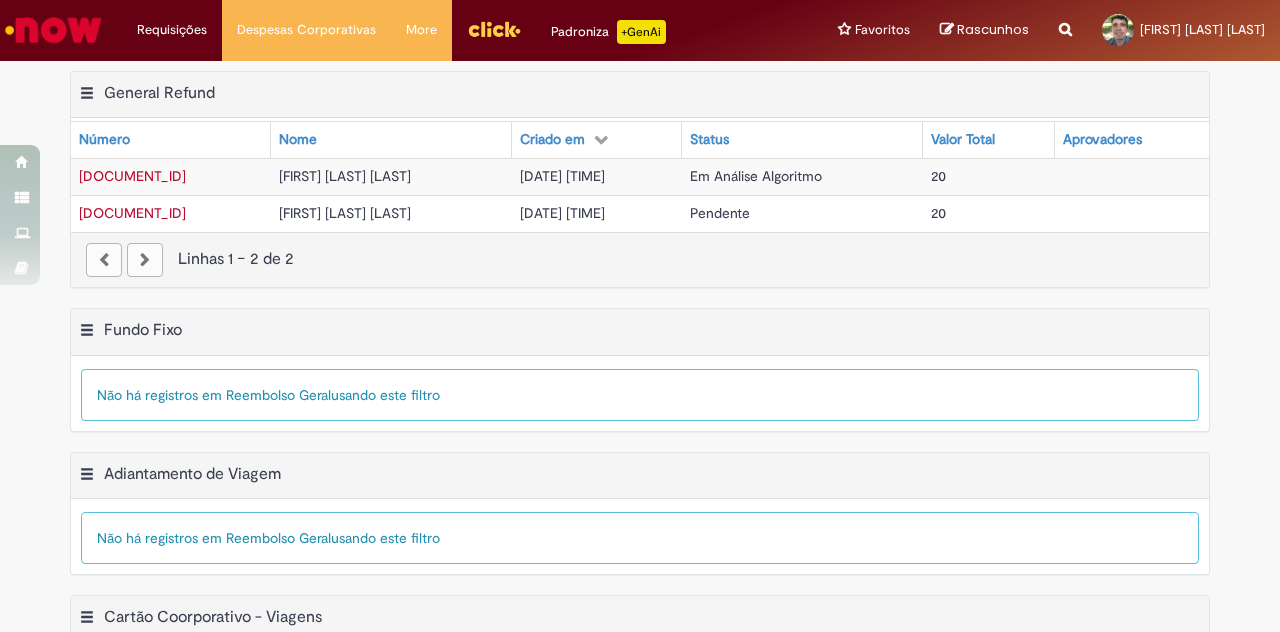 click on "[DATE] [TIME]" at bounding box center (562, 213) 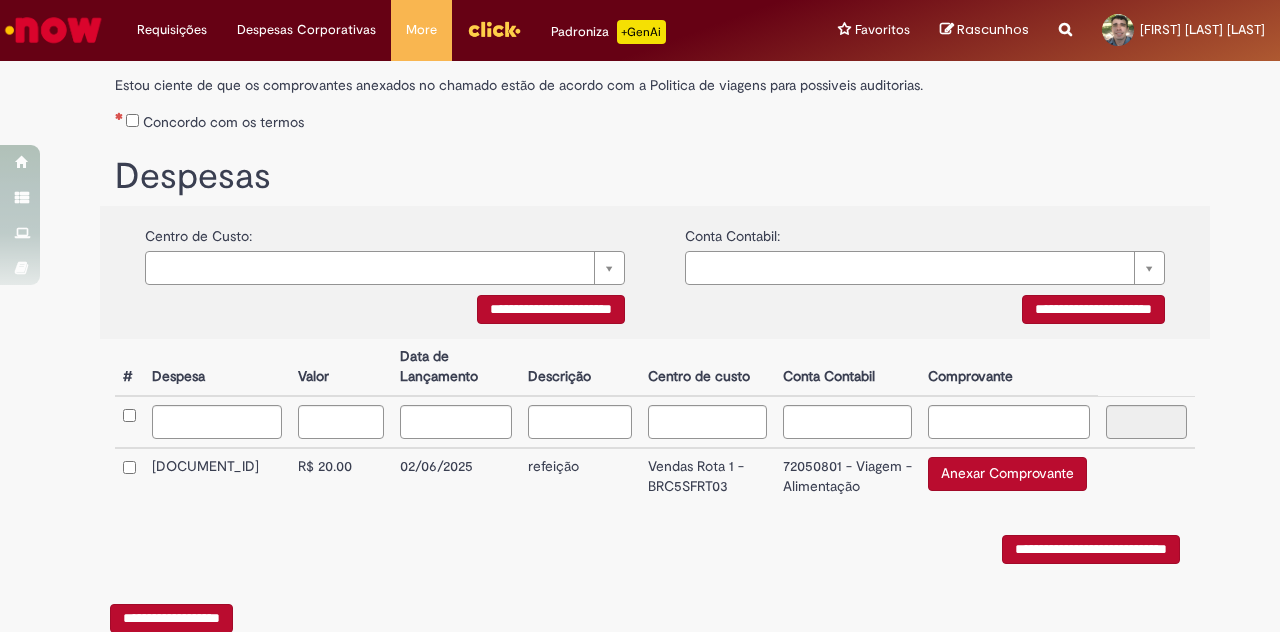 scroll, scrollTop: 300, scrollLeft: 0, axis: vertical 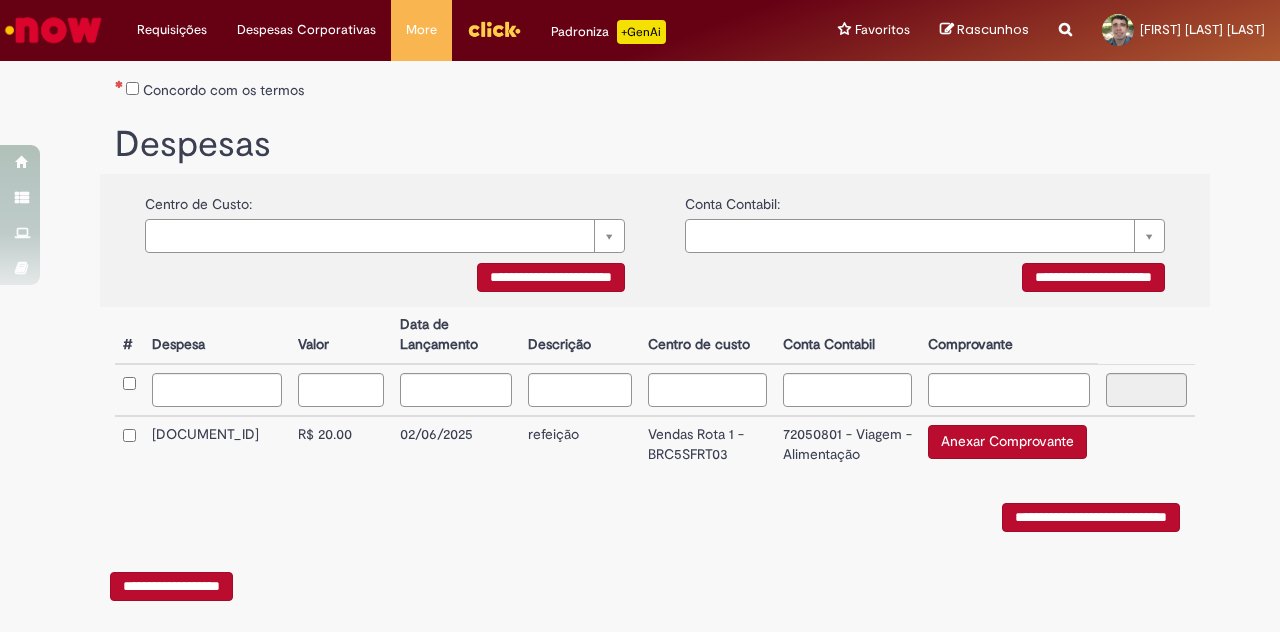 click on "**********" at bounding box center [171, 586] 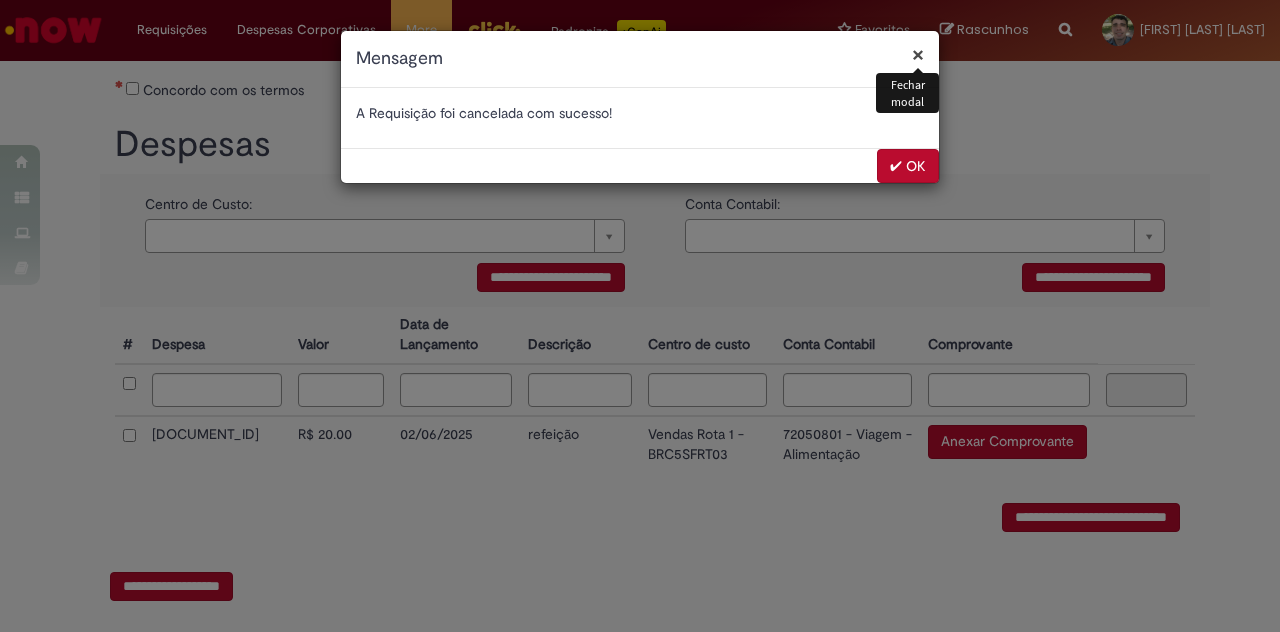 click on "✔ OK" at bounding box center (908, 166) 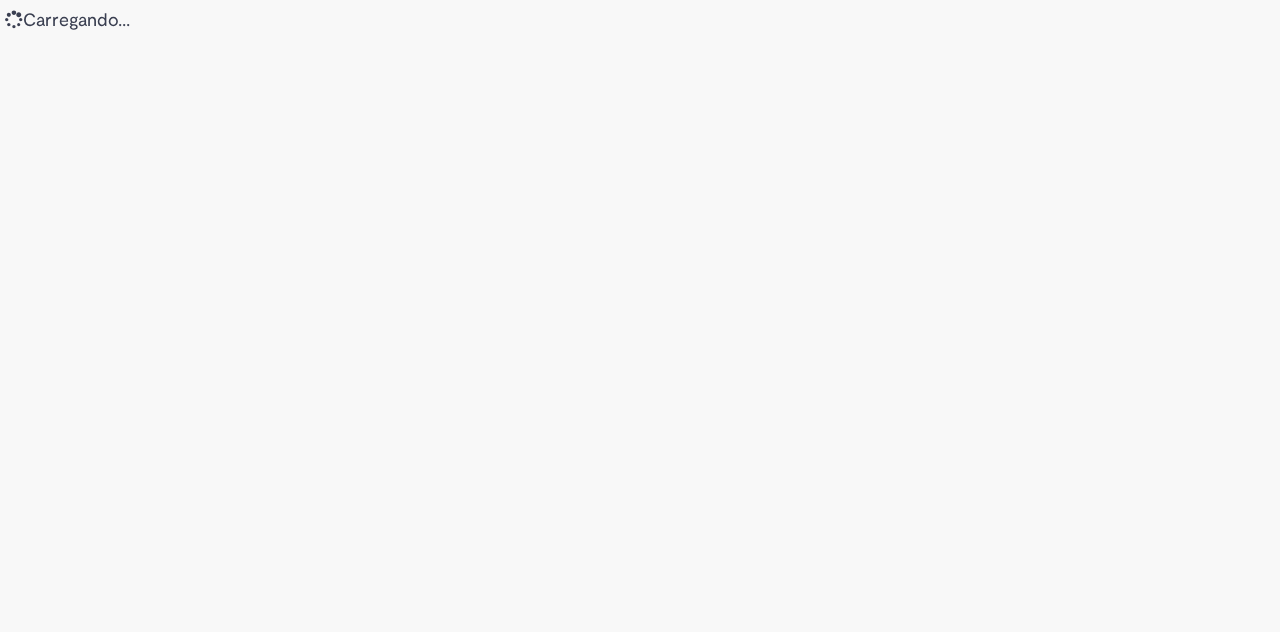 scroll, scrollTop: 0, scrollLeft: 0, axis: both 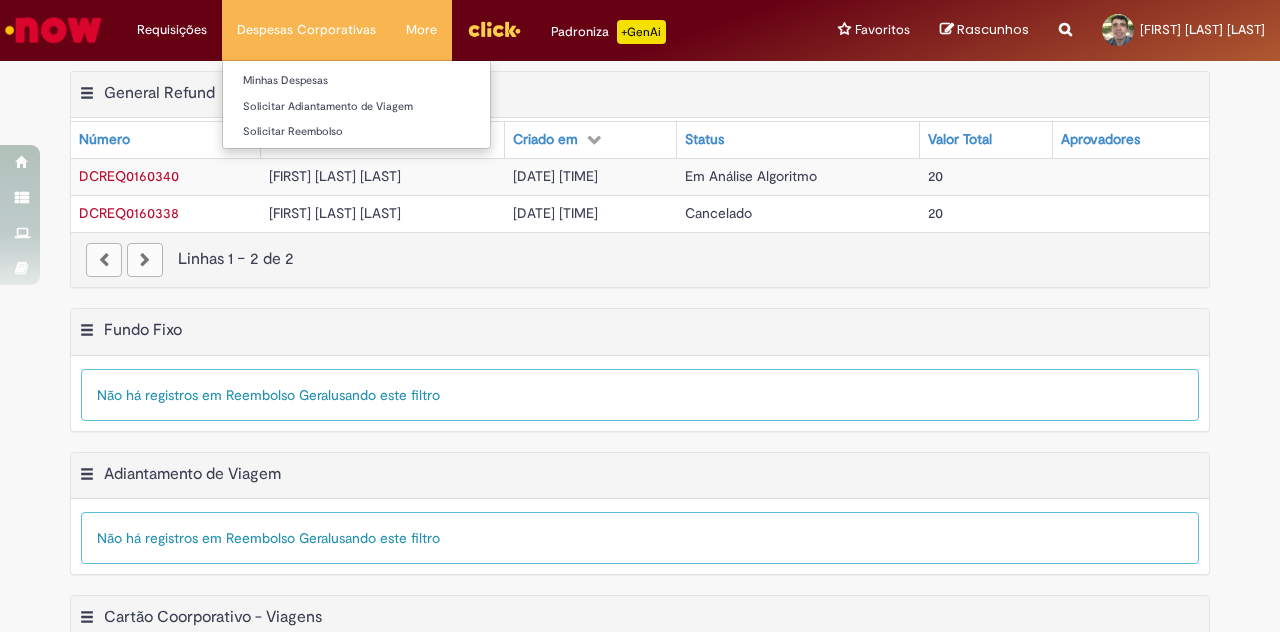 click on "Despesas Corporativas
Minhas Despesas
Solicitar Adiantamento de Viagem
Solicitar Reembolso" at bounding box center (306, 30) 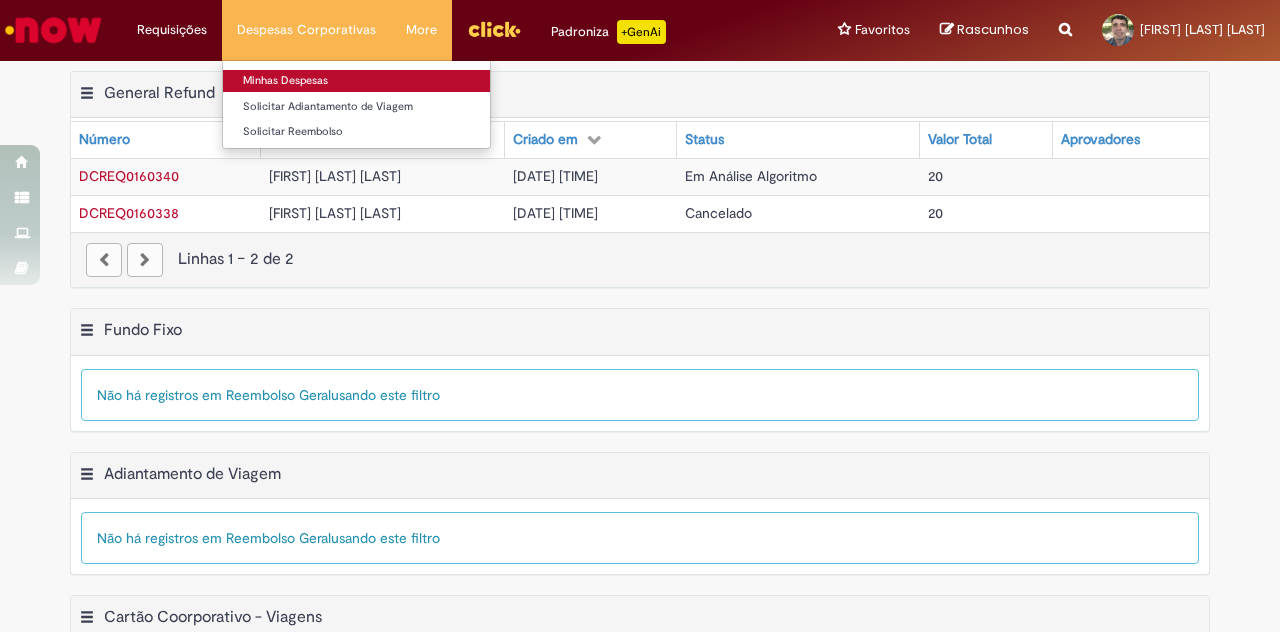 click on "Minhas Despesas" at bounding box center [356, 81] 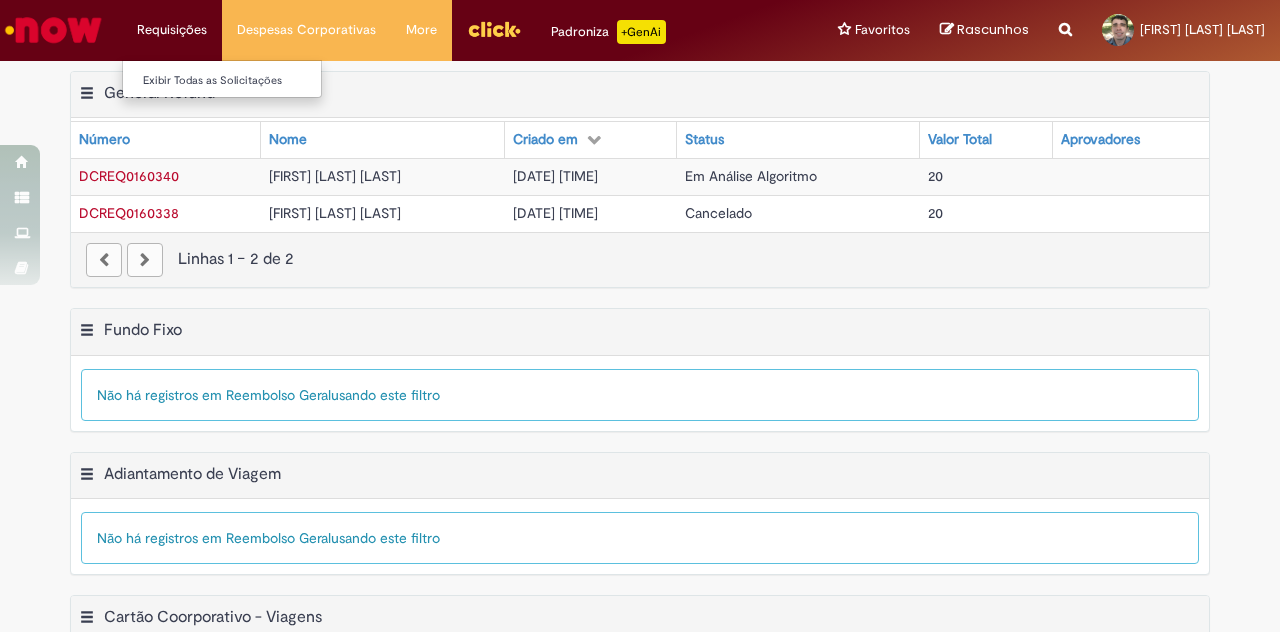 click on "Requisições
Exibir Todas as Solicitações" at bounding box center (172, 30) 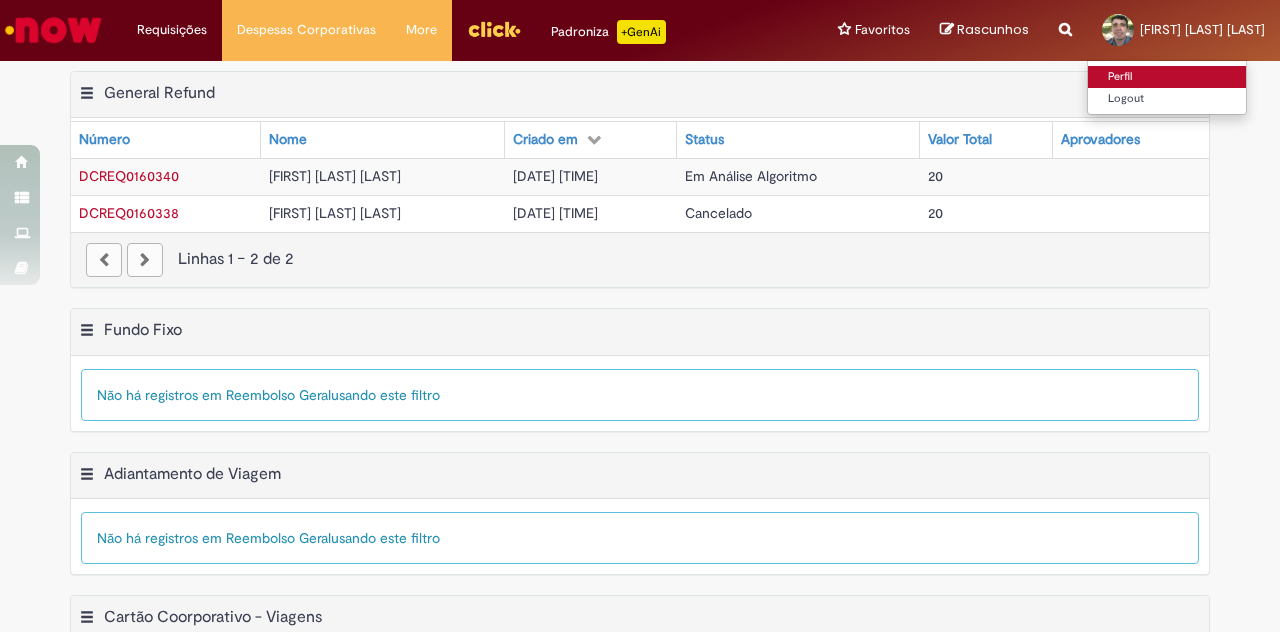 click on "Perfil" at bounding box center (1167, 77) 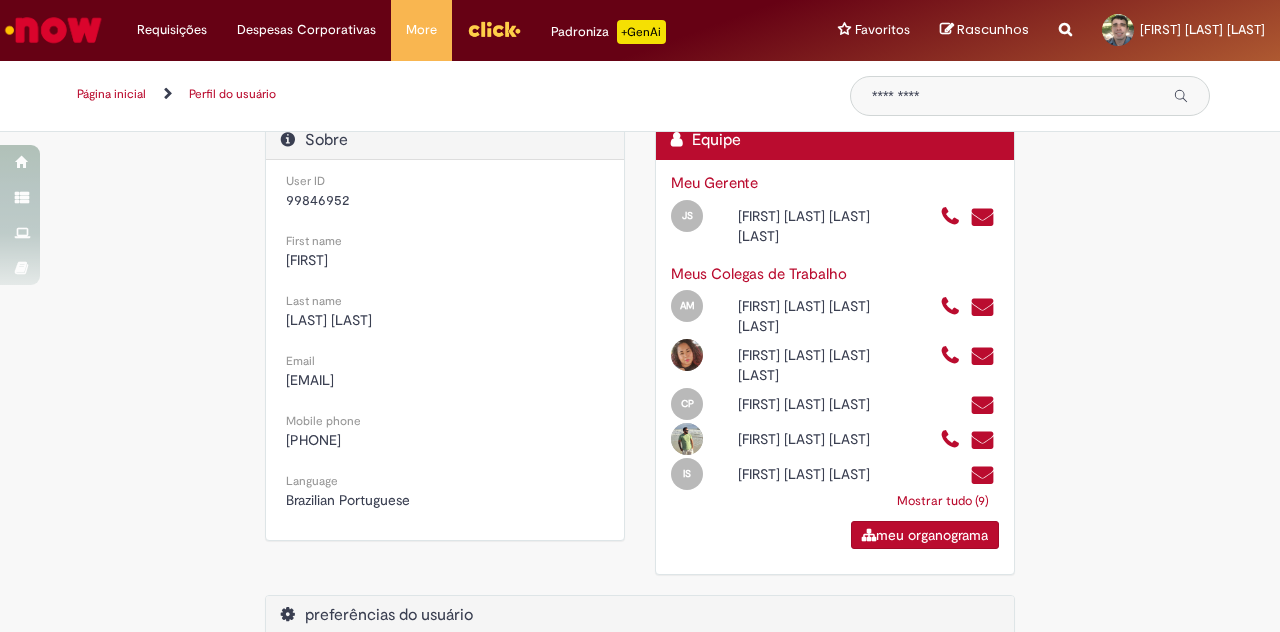 scroll, scrollTop: 306, scrollLeft: 0, axis: vertical 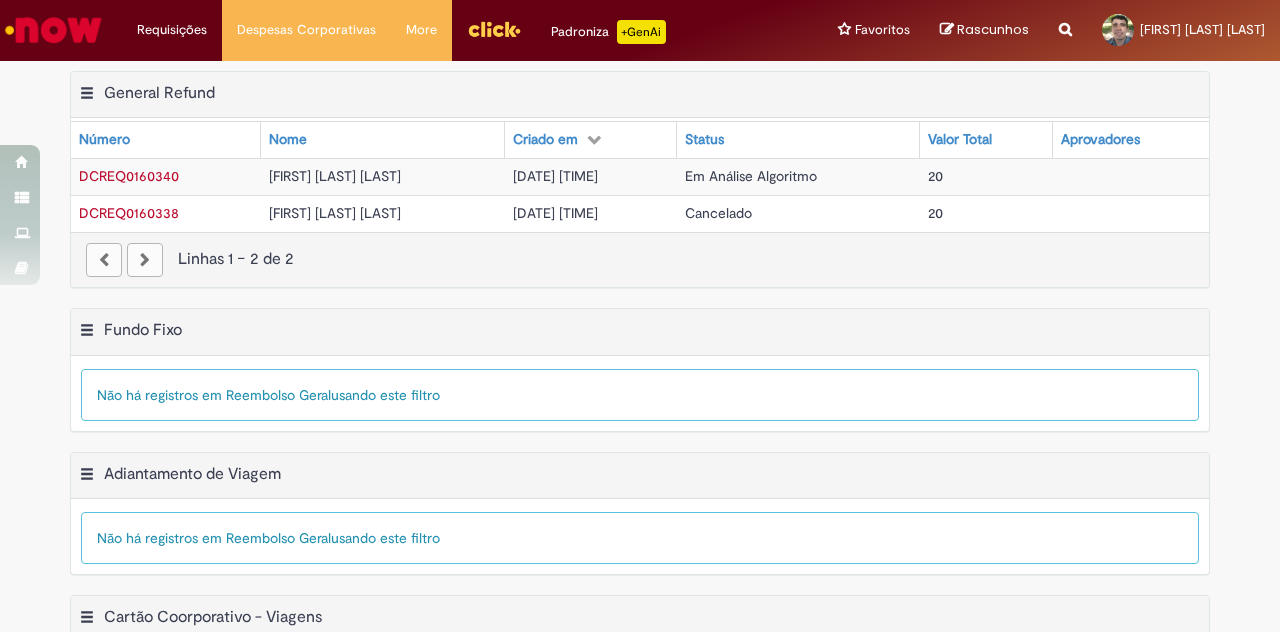 click at bounding box center (53, 30) 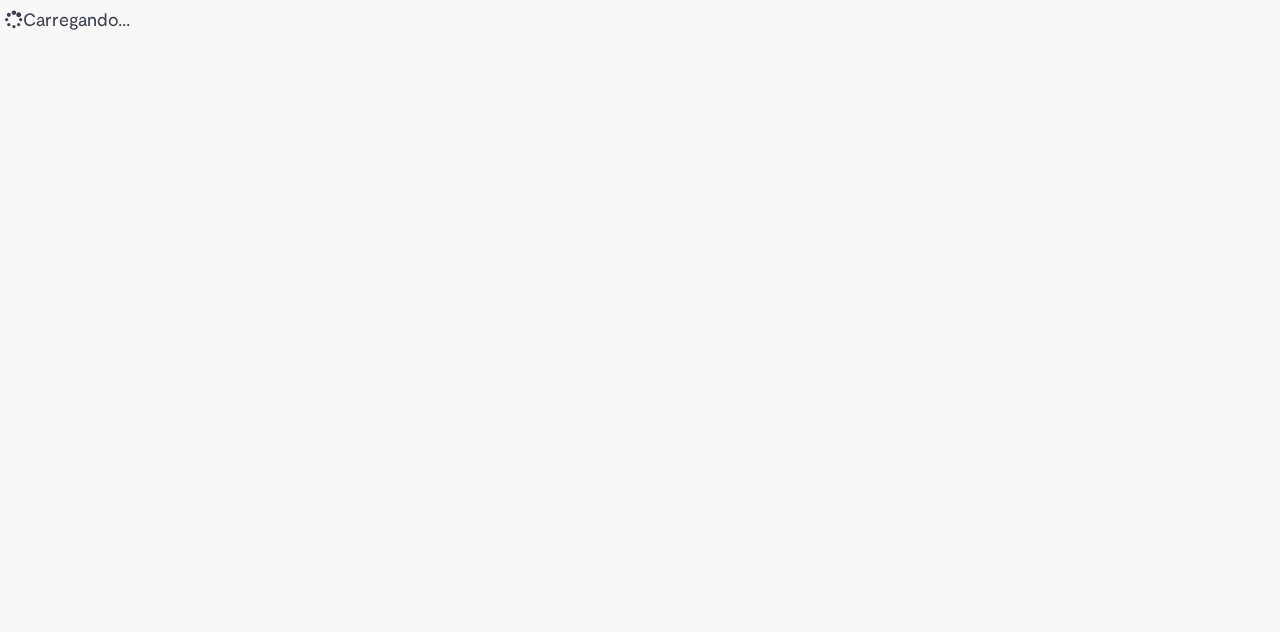 scroll, scrollTop: 0, scrollLeft: 0, axis: both 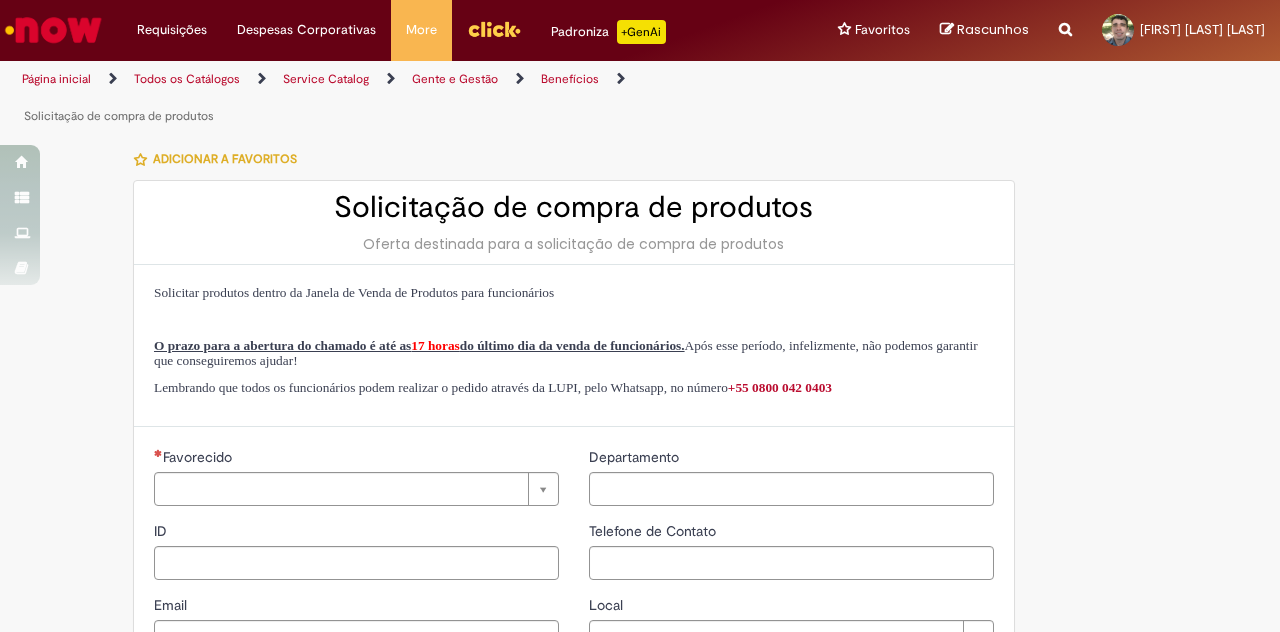 type on "********" 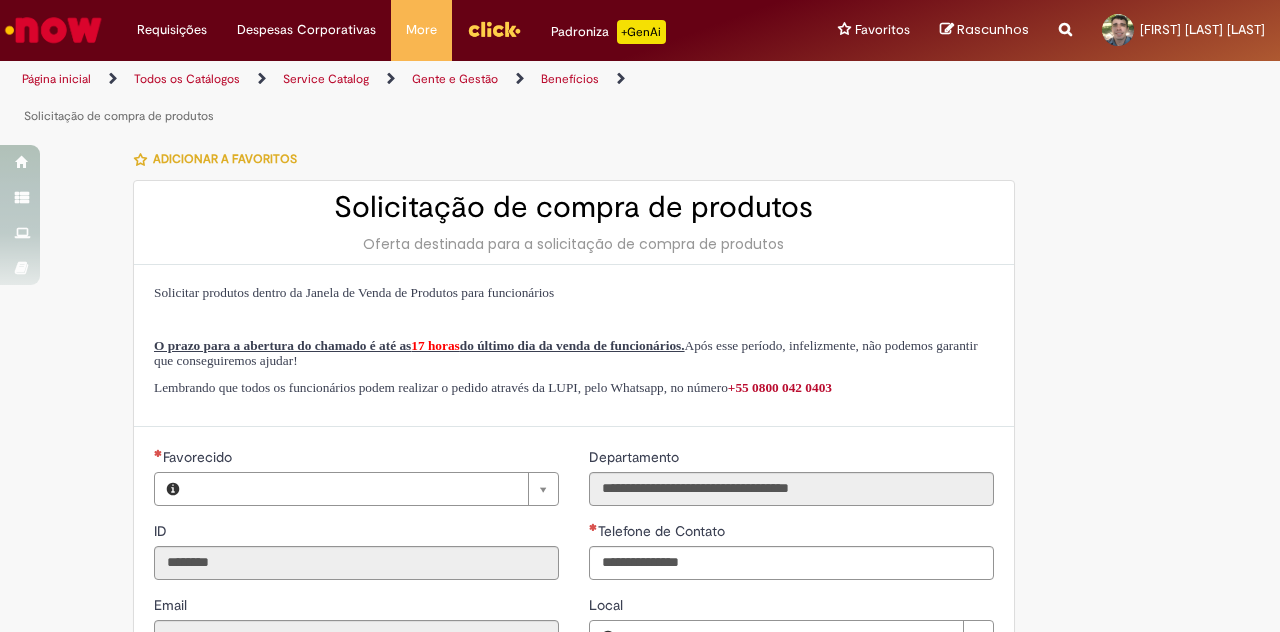 type on "**********" 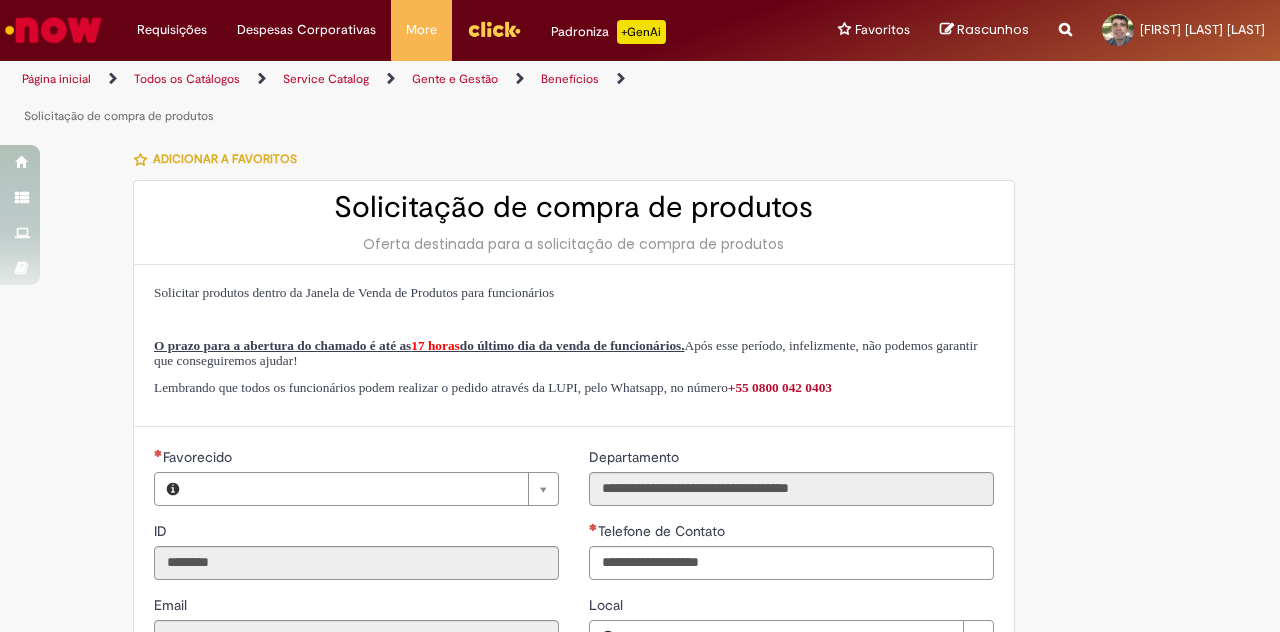 type on "**********" 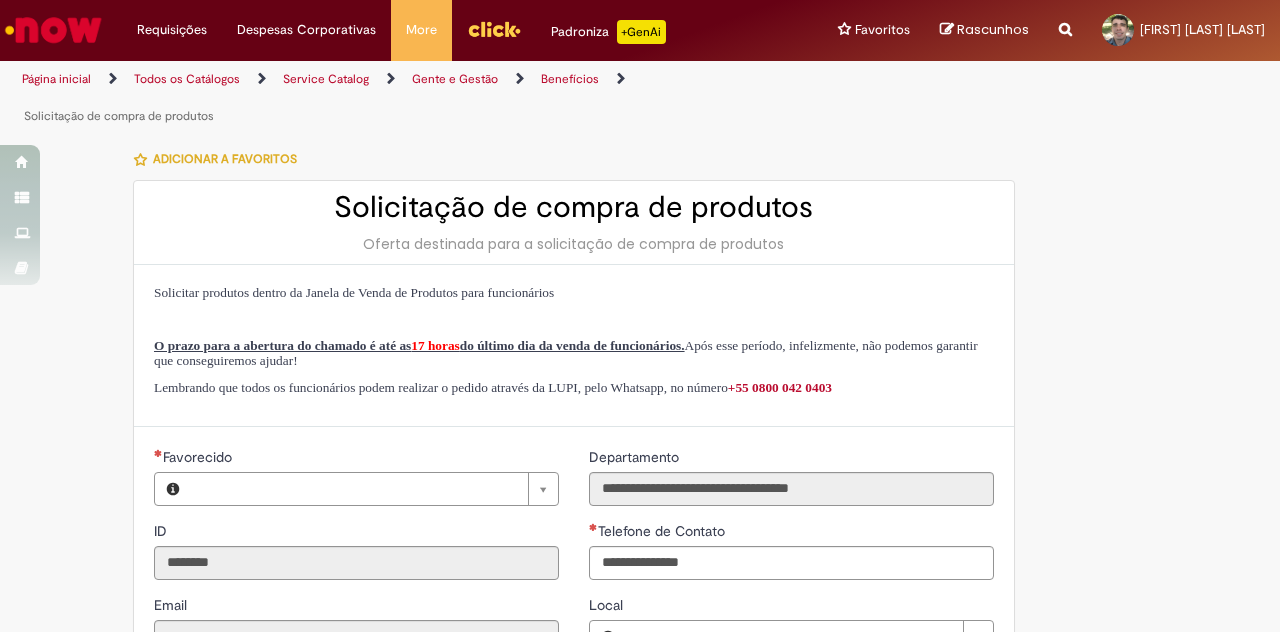 type on "**********" 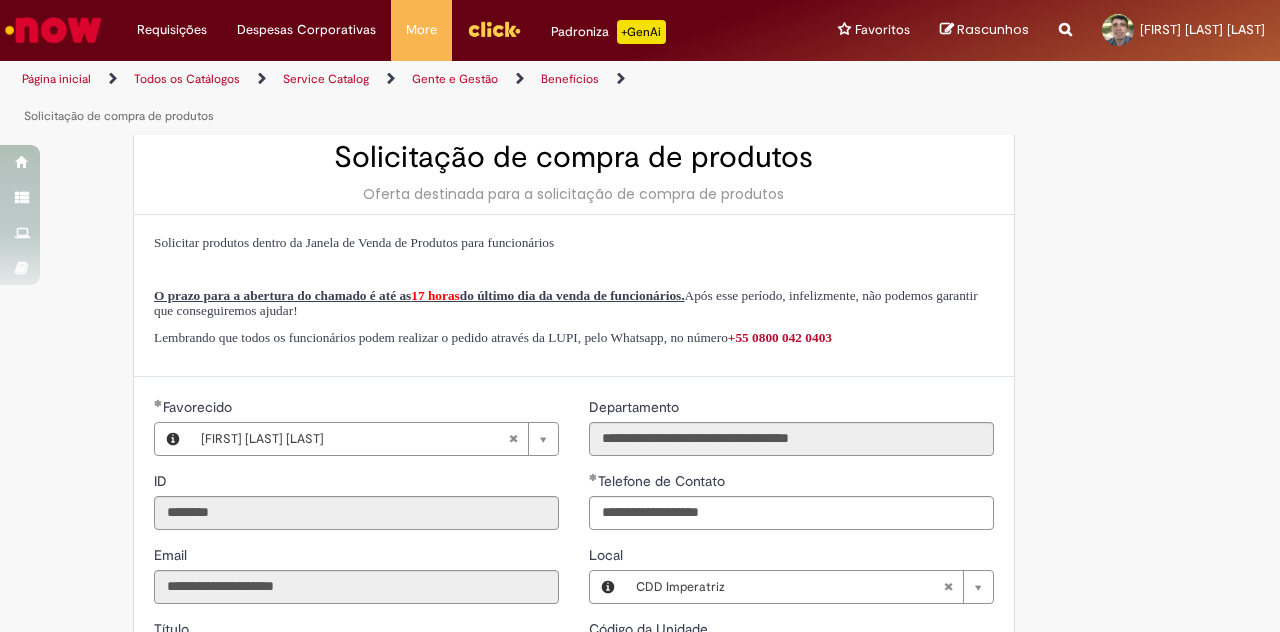 scroll, scrollTop: 0, scrollLeft: 0, axis: both 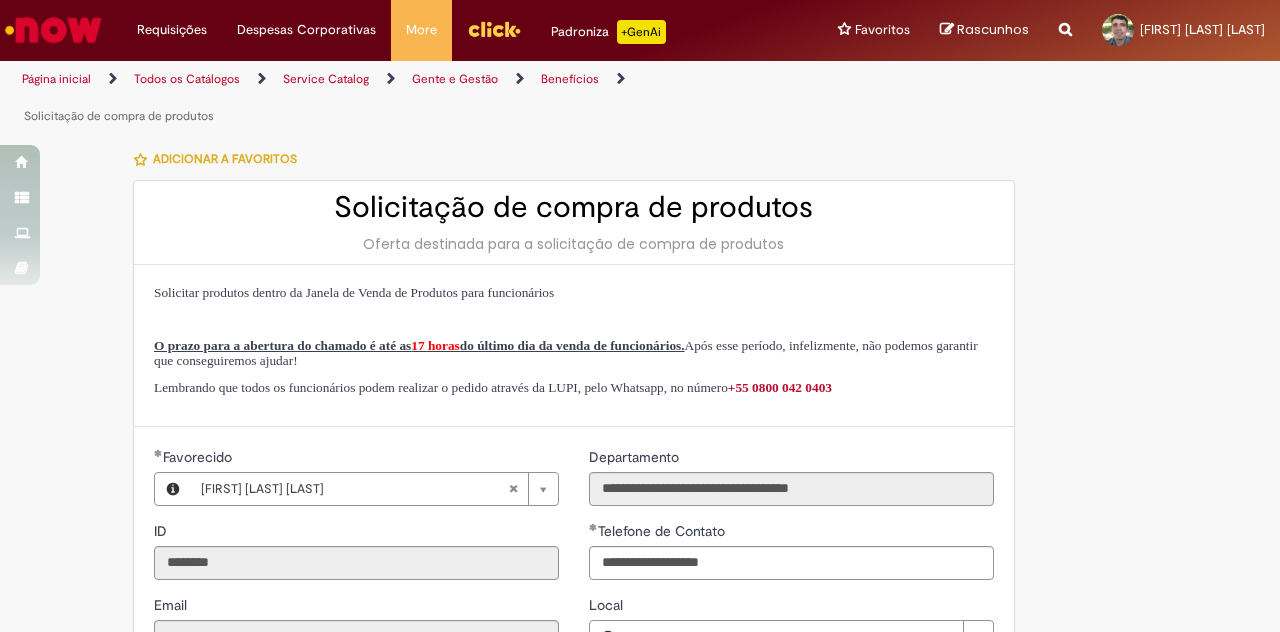 click on "Página inicial" at bounding box center [56, 79] 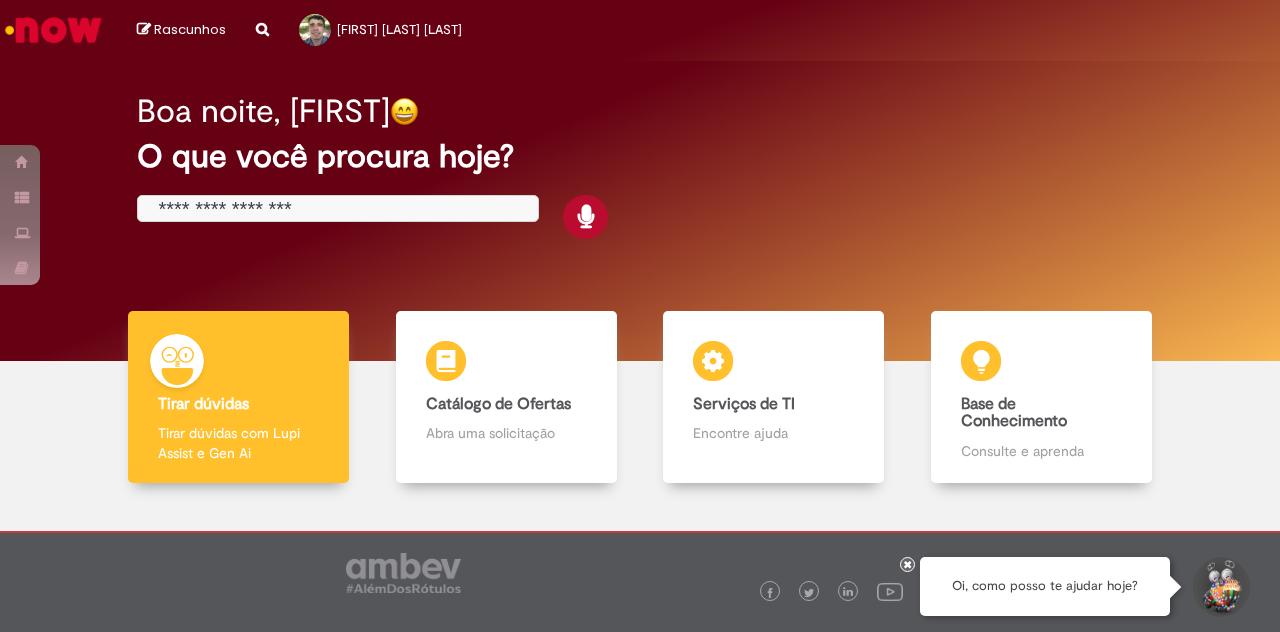 scroll, scrollTop: 0, scrollLeft: 0, axis: both 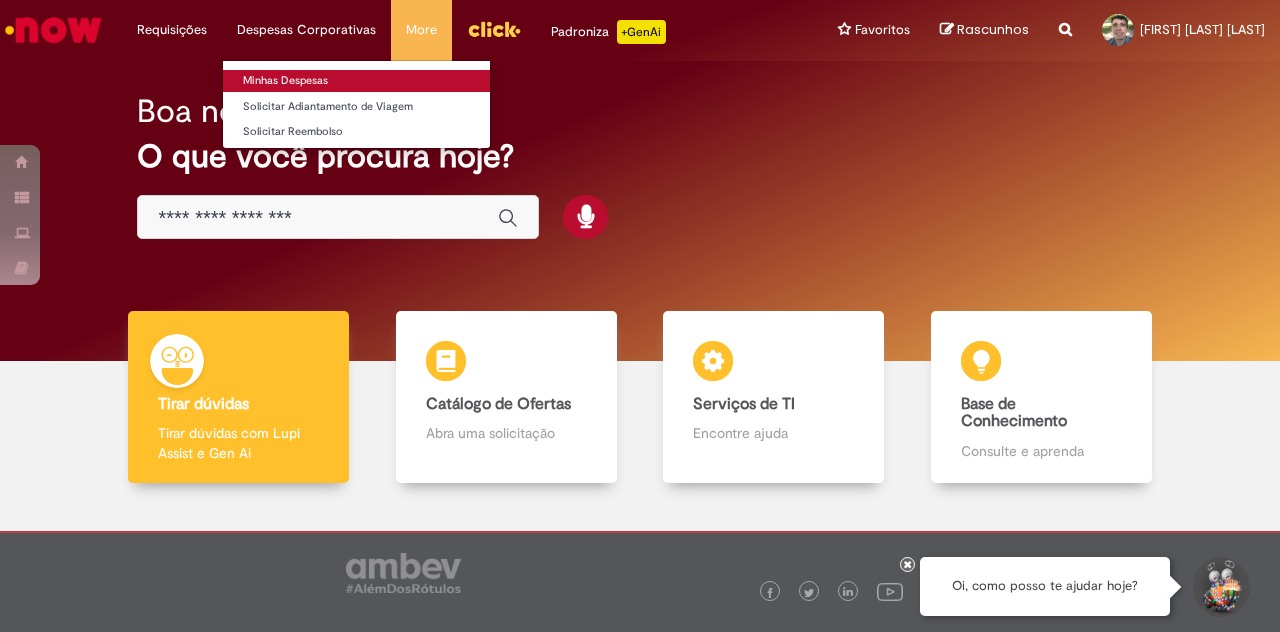 click on "Minhas Despesas" at bounding box center [356, 81] 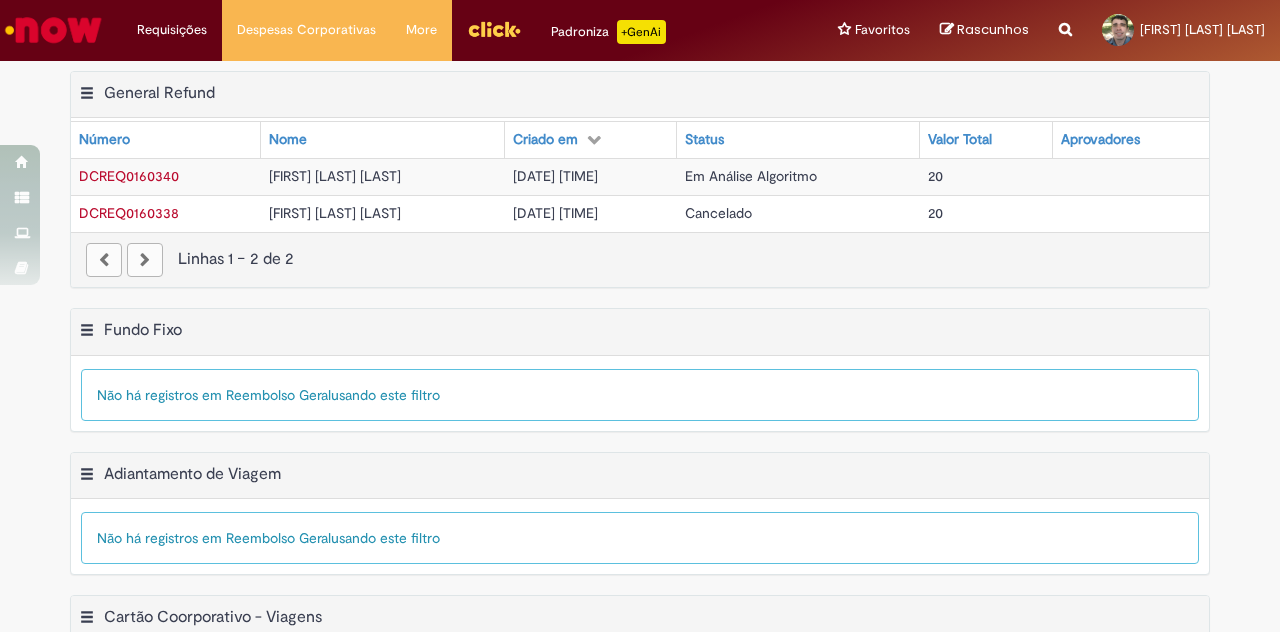 click on "Em Análise Algoritmo" at bounding box center (751, 176) 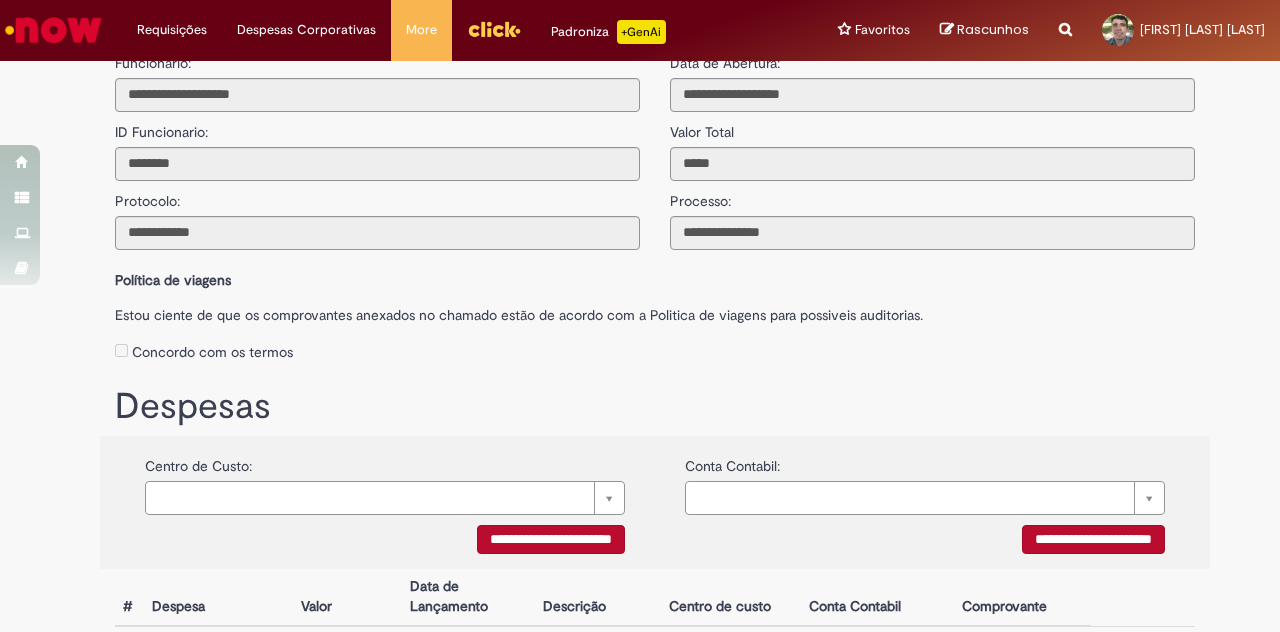 scroll, scrollTop: 0, scrollLeft: 0, axis: both 